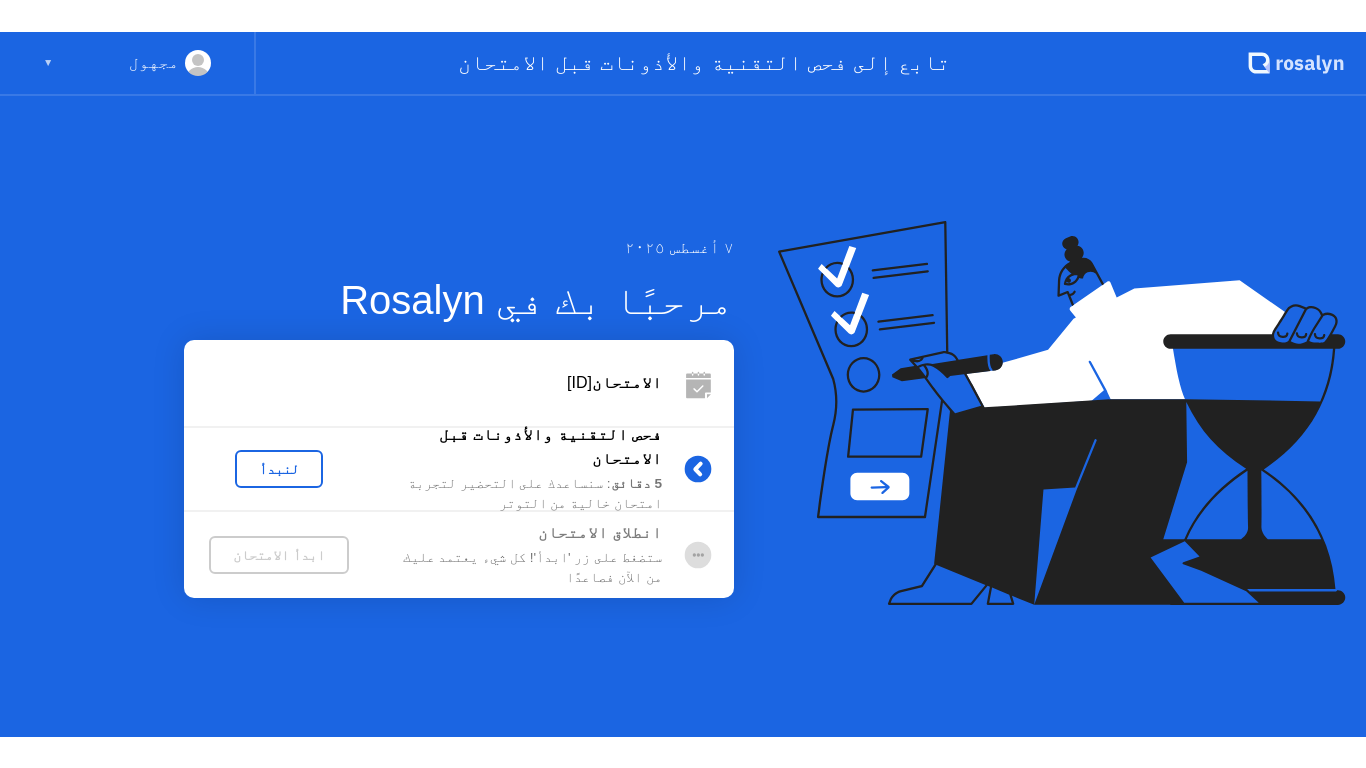 scroll, scrollTop: 0, scrollLeft: 0, axis: both 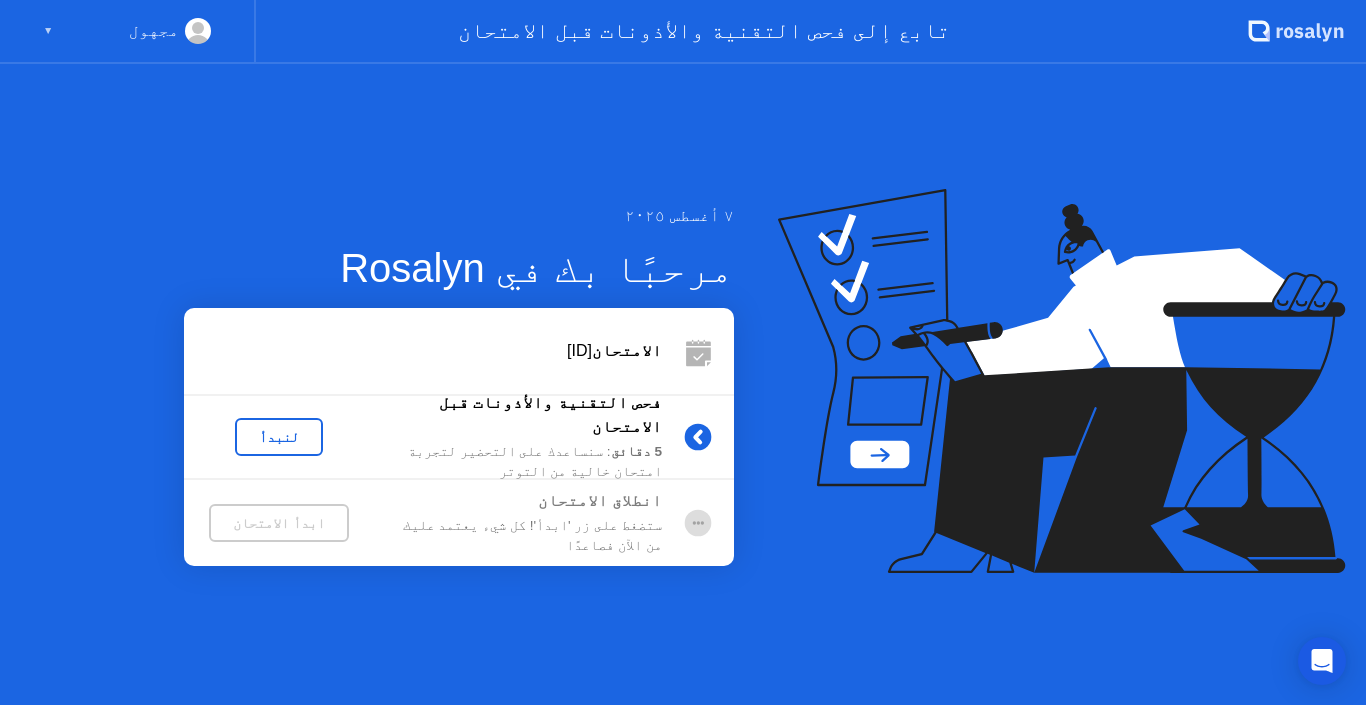 drag, startPoint x: 306, startPoint y: 335, endPoint x: 345, endPoint y: 305, distance: 49.20366 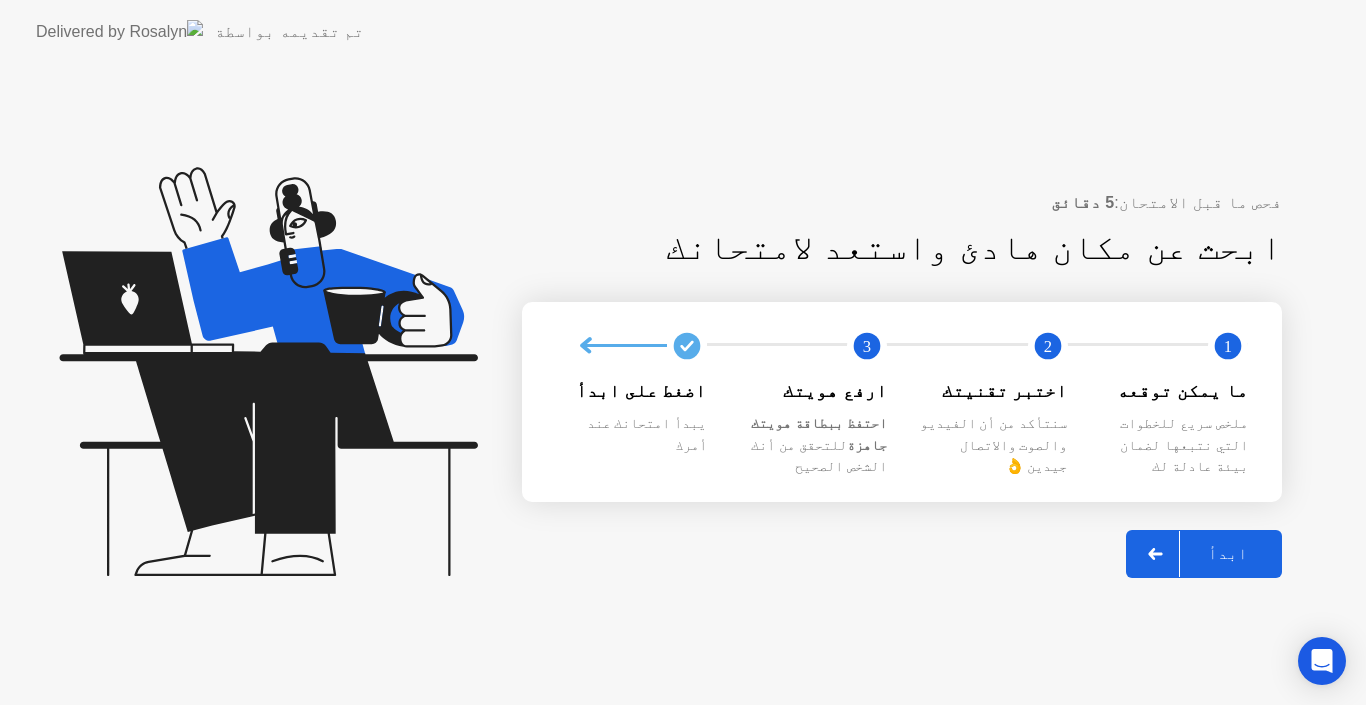 click on "ابدأ" 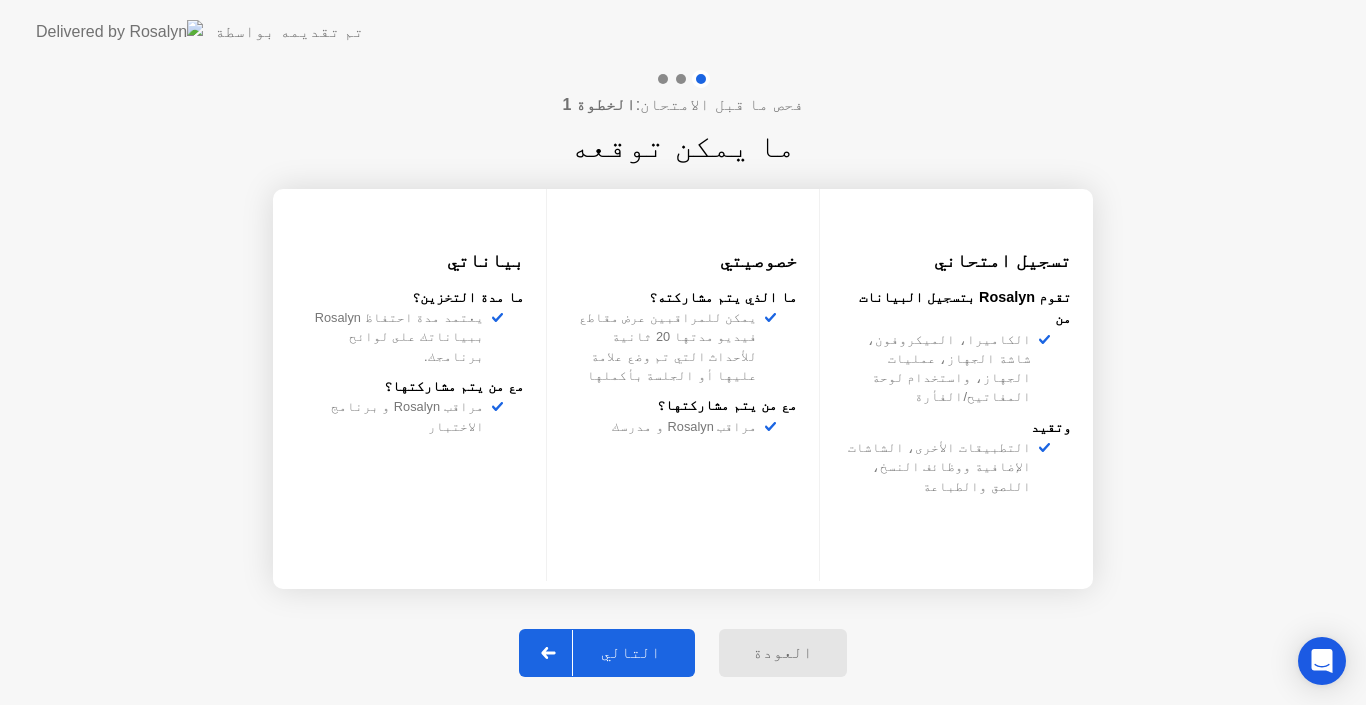 click on "التالي" 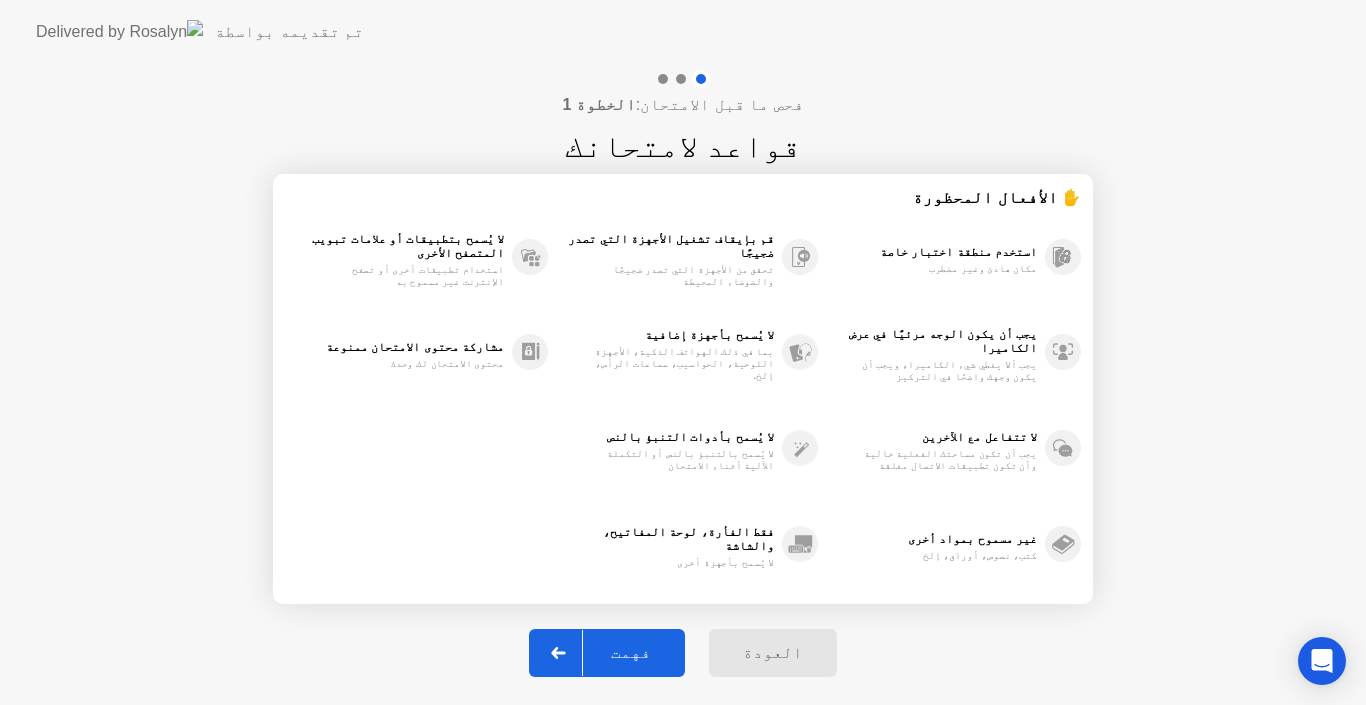 click on "فهمت" 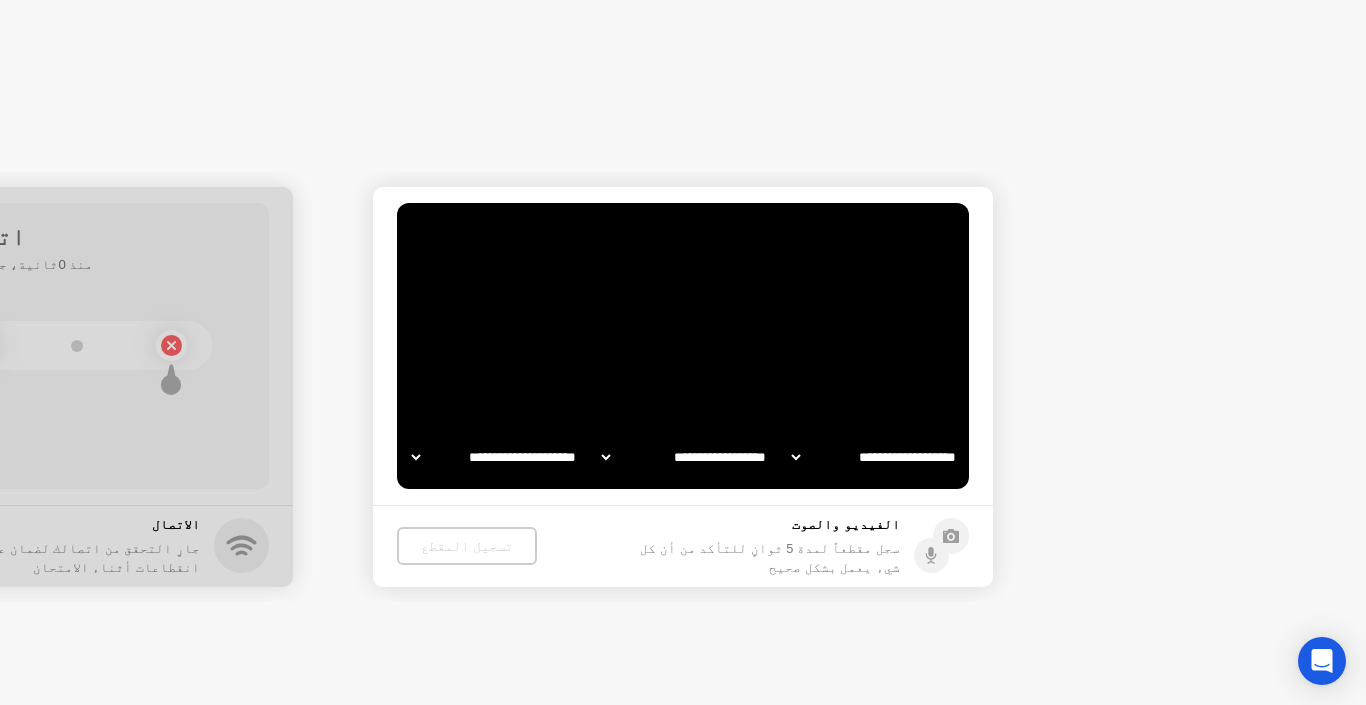 select on "**********" 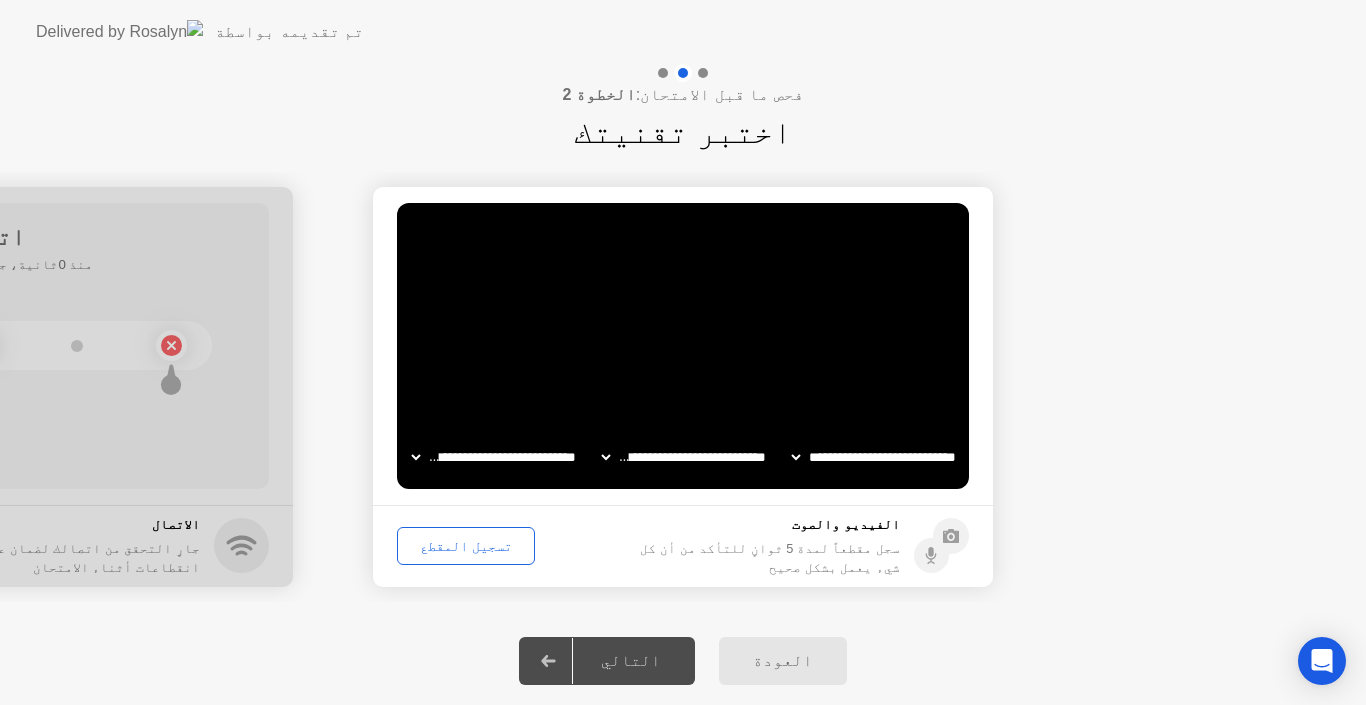 click 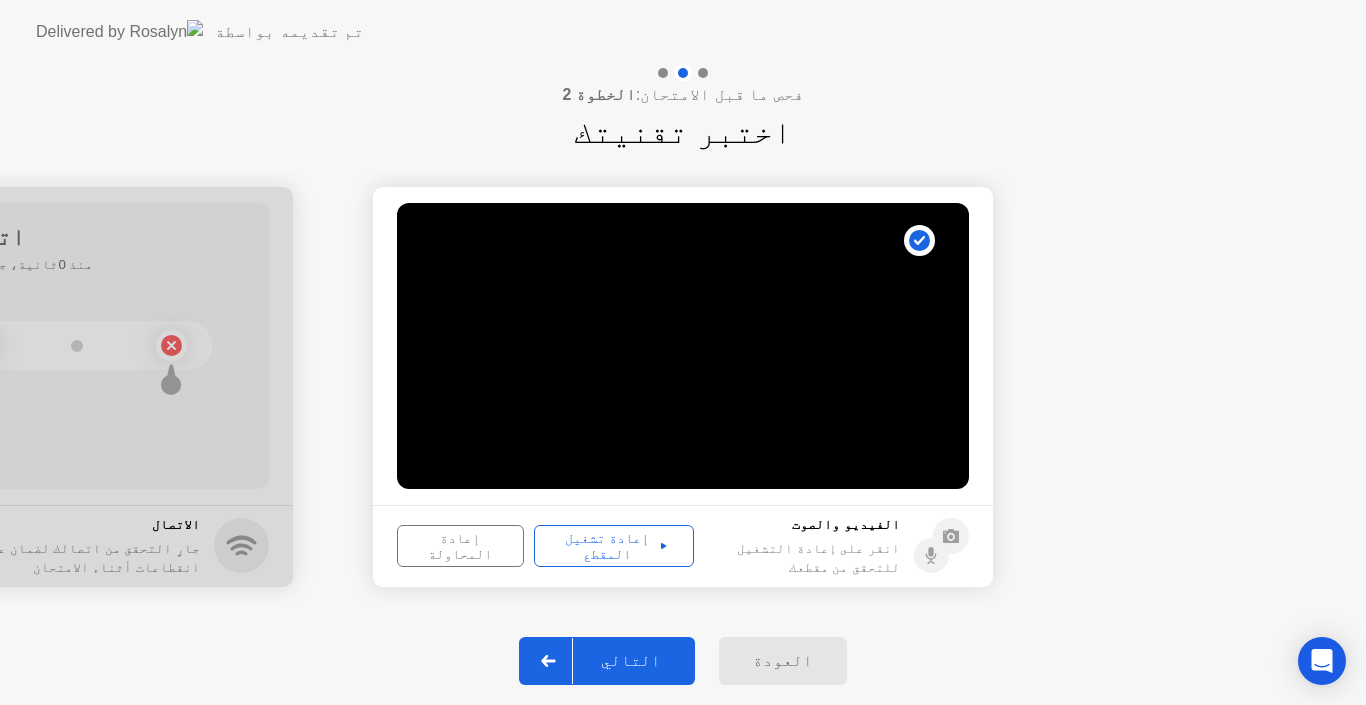 click 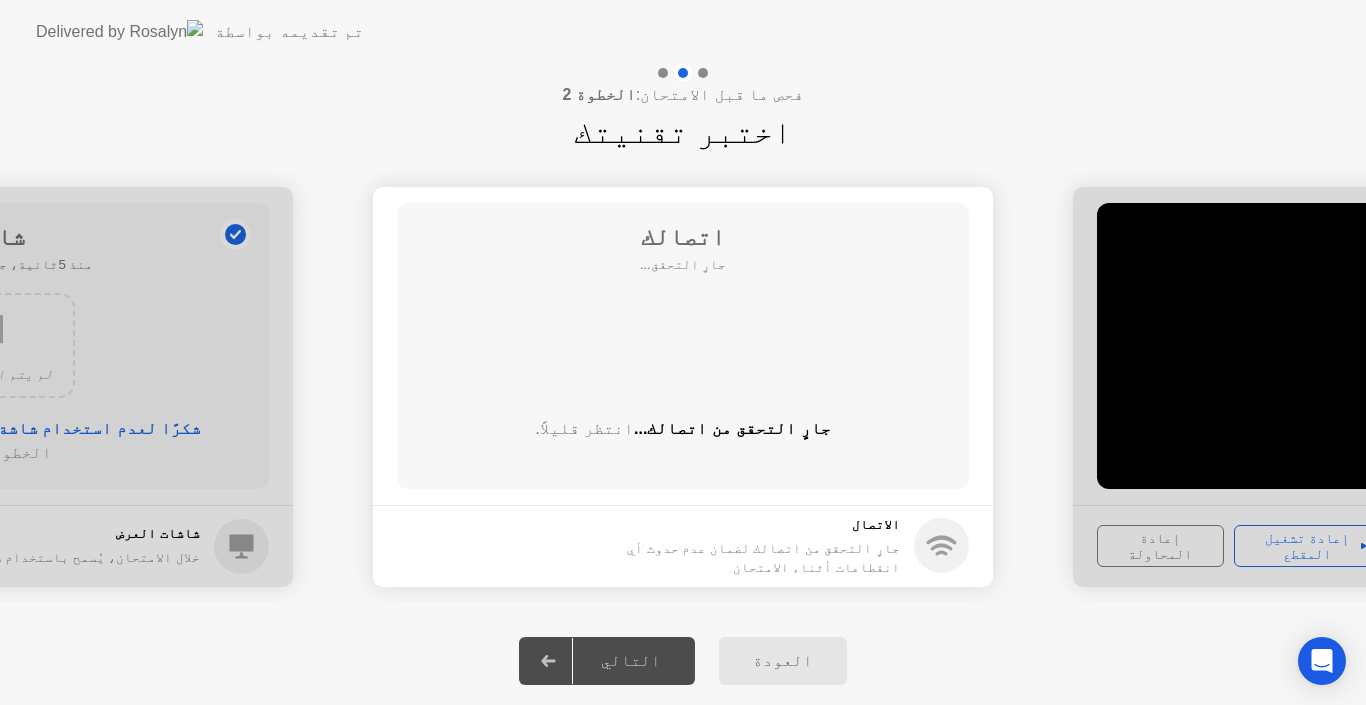 click on "جارٍ التحقق من اتصالك لضمان عدم حدوث أي انقطاعات أثناء الامتحان" 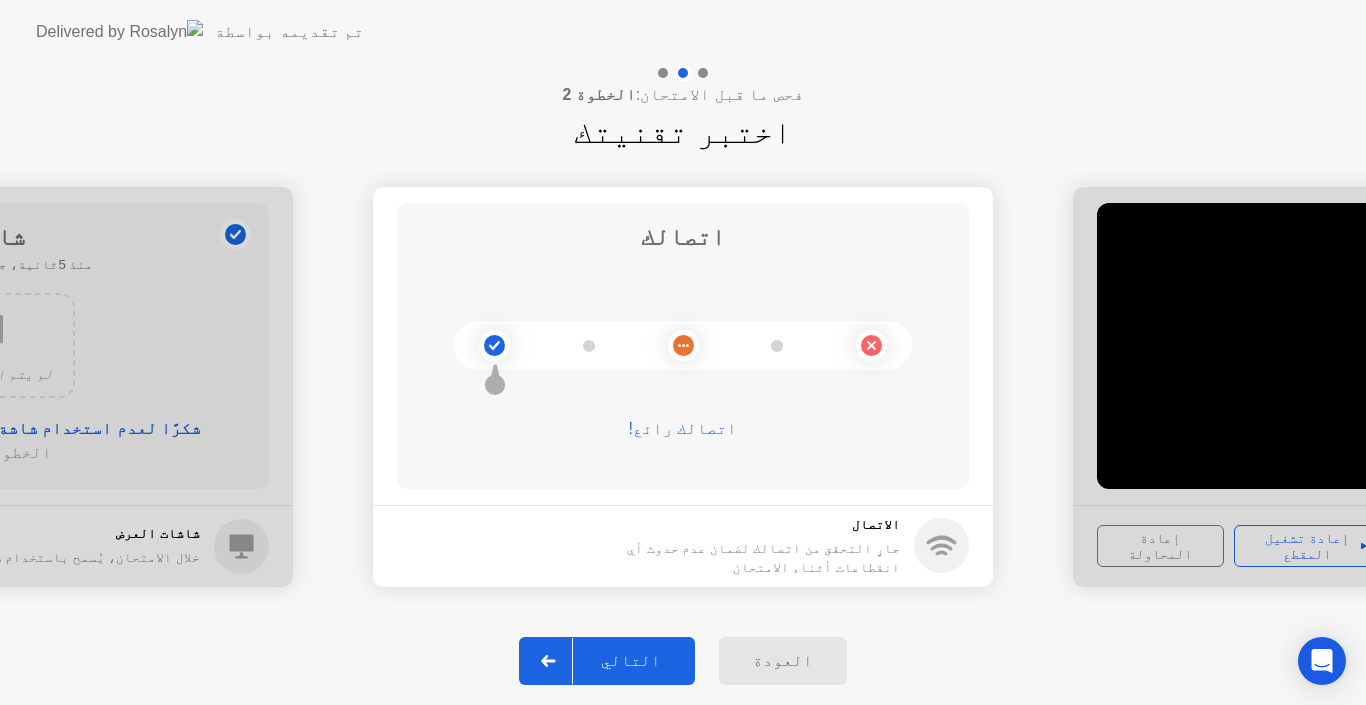 click 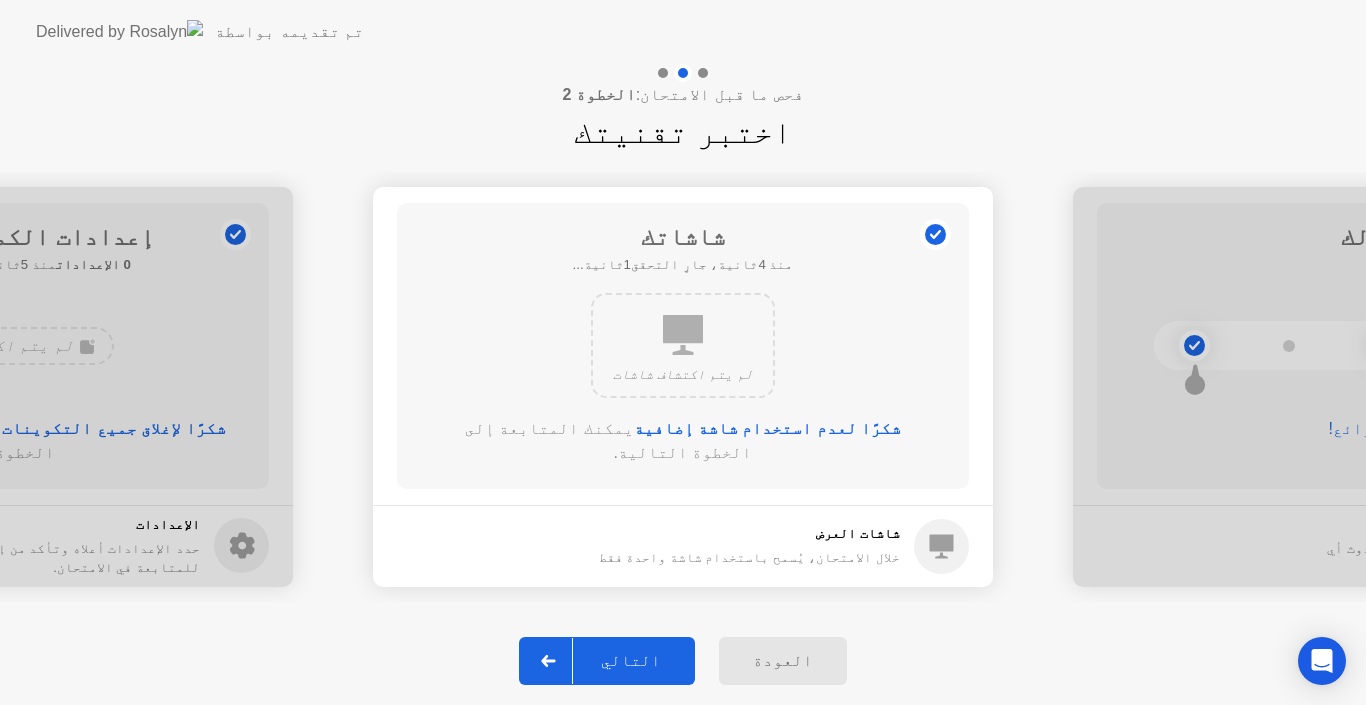 click 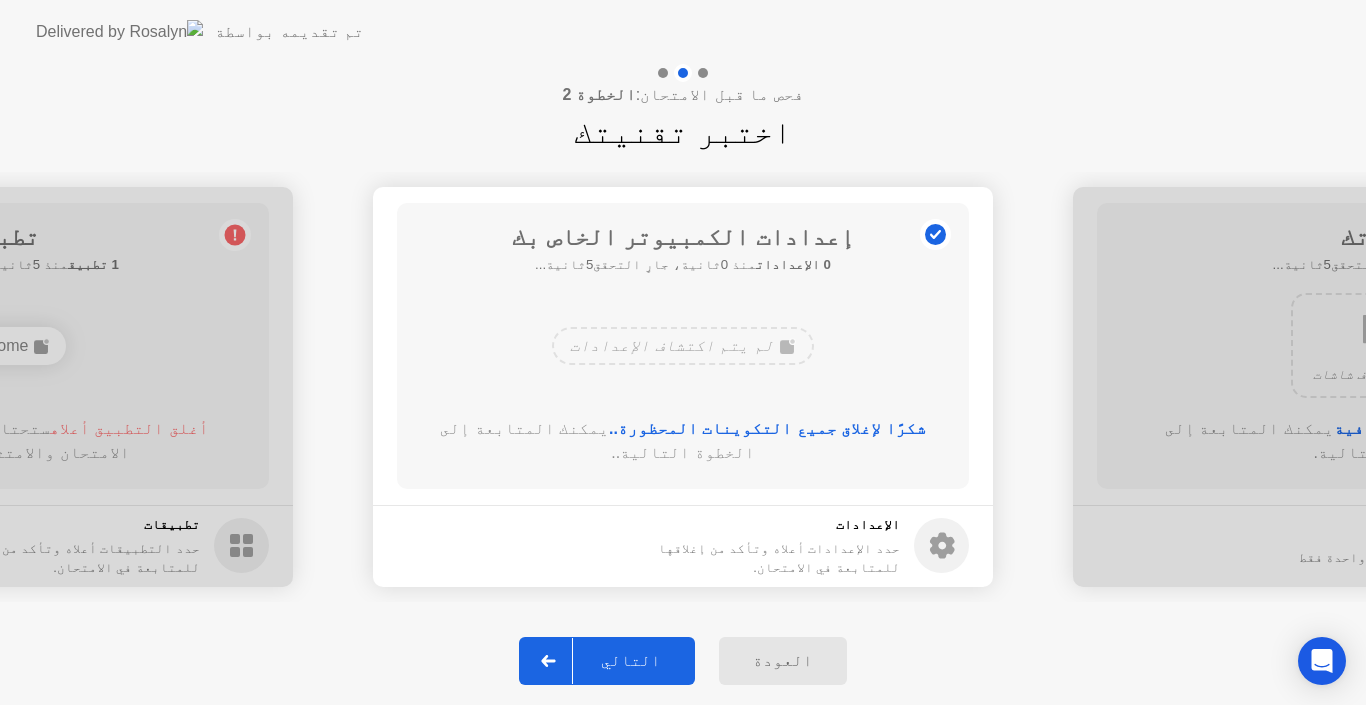 click 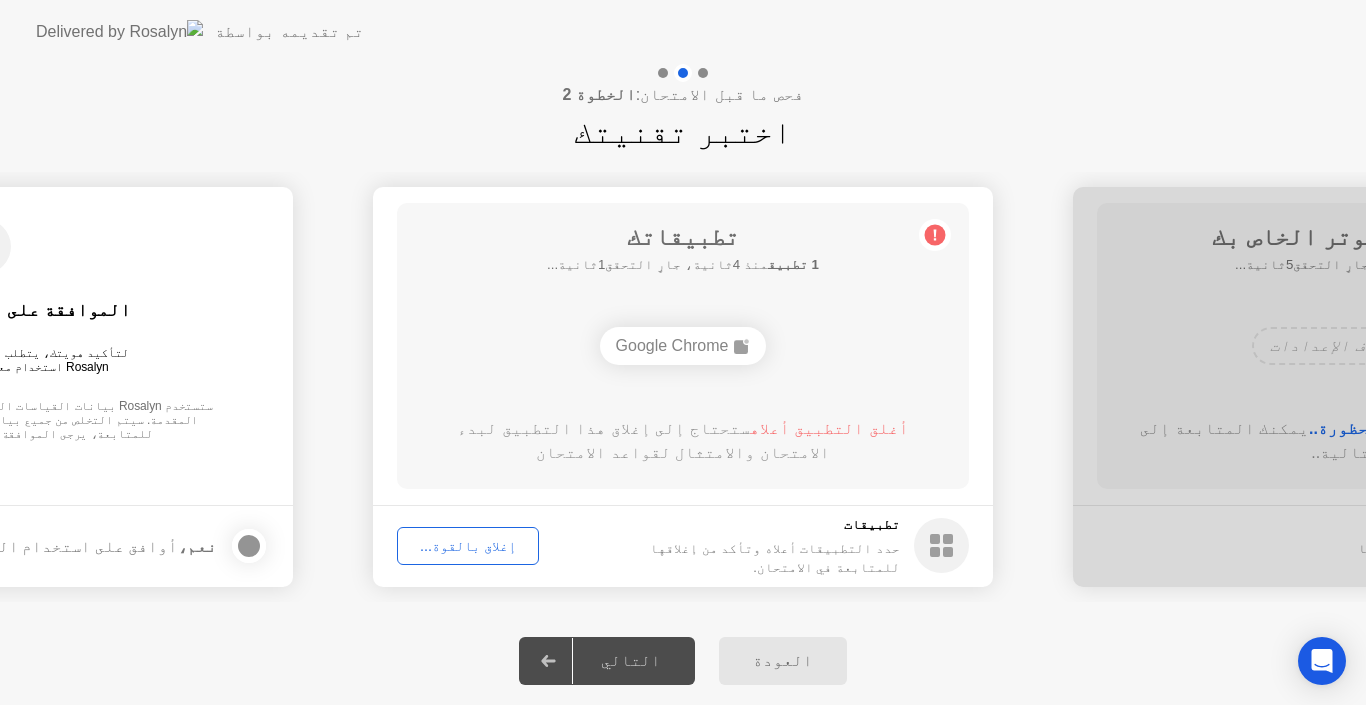 click on "تطبيقات حدد التطبيقات أعلاه وتأكد من إغلاقها للمتابعة في الامتحان. إغلاق بالقوة..." 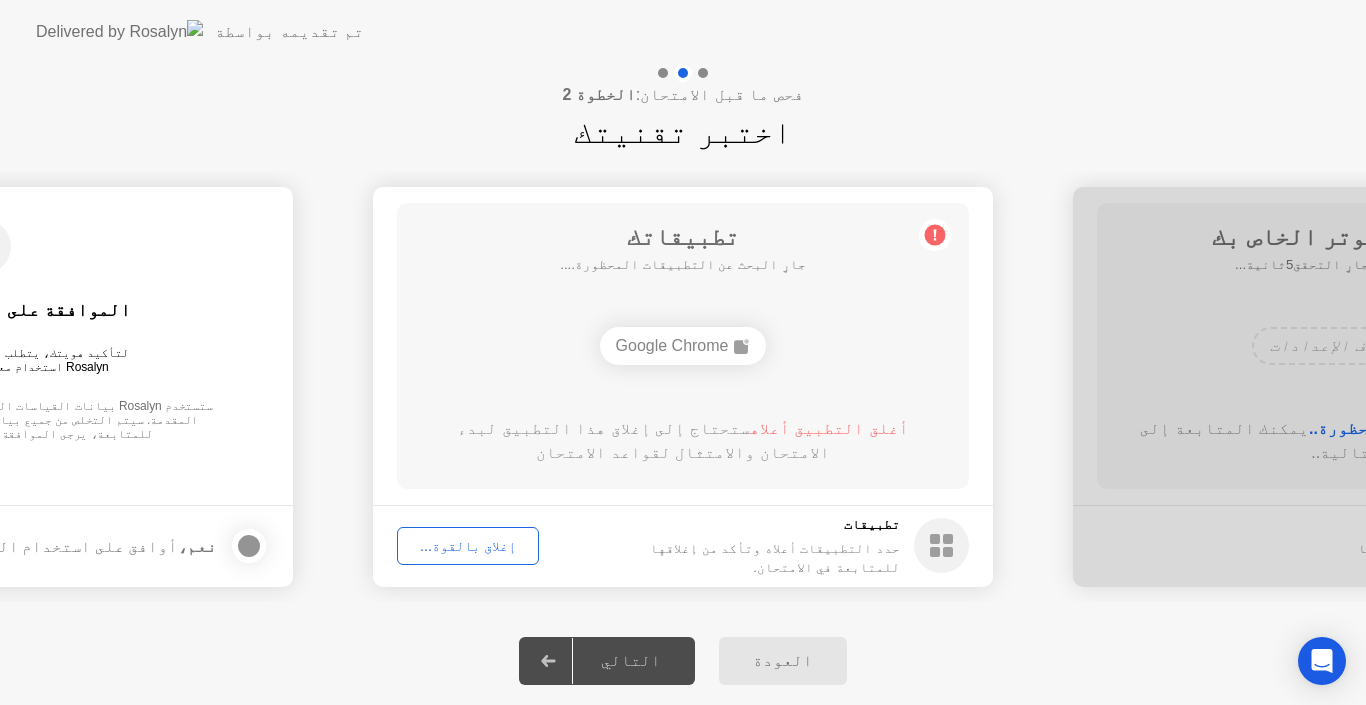 click 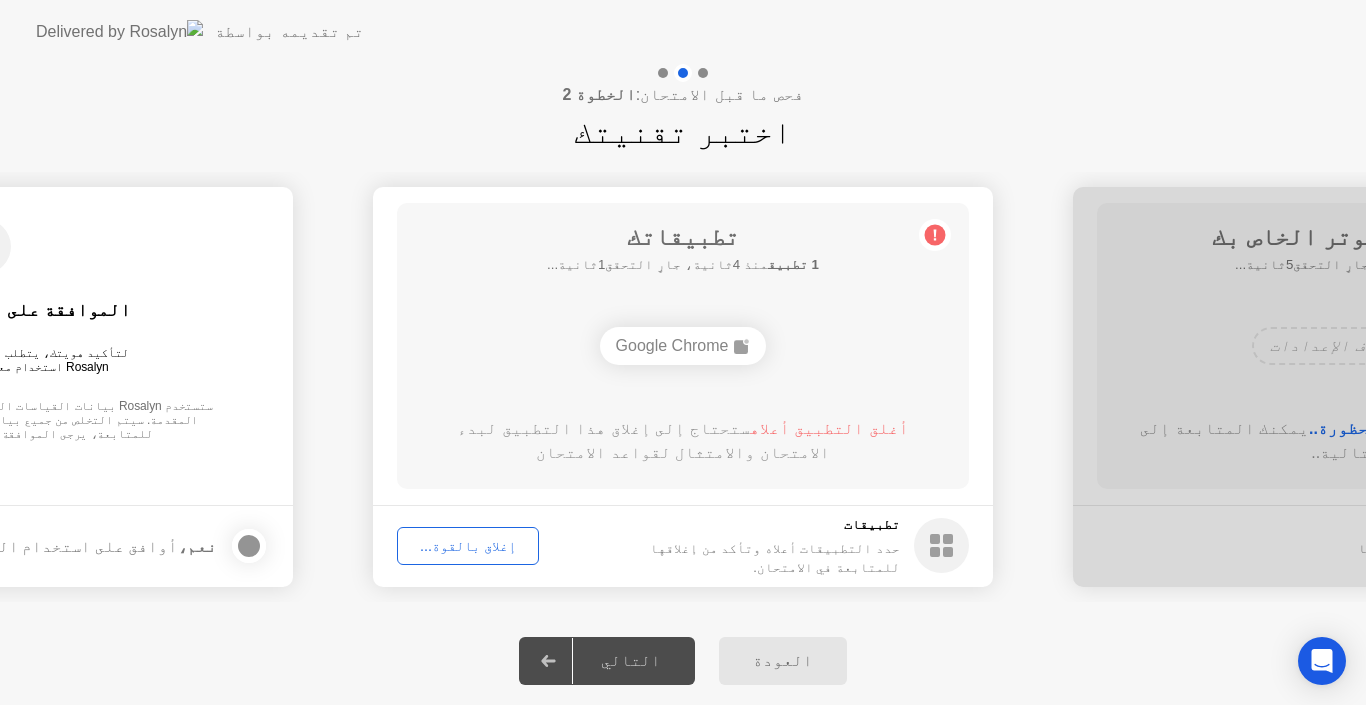click on "إغلاق بالقوة..." 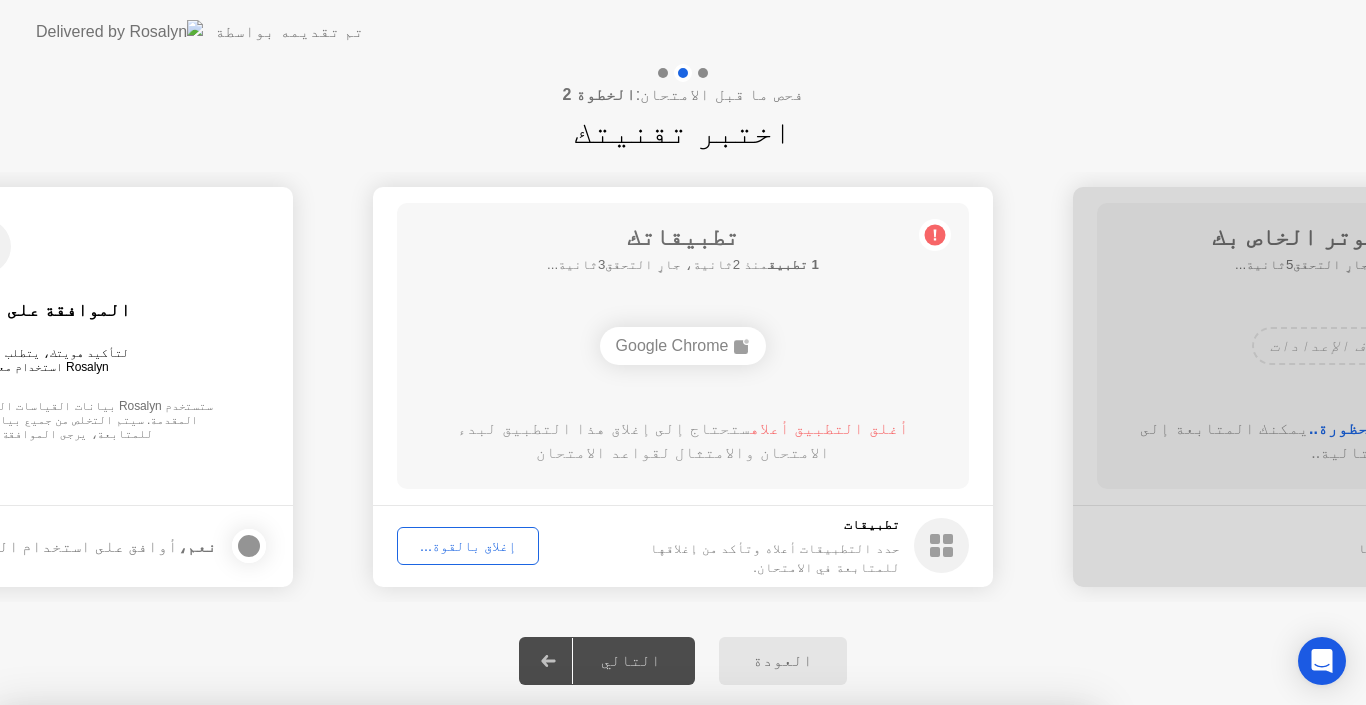 click at bounding box center [683, 705] 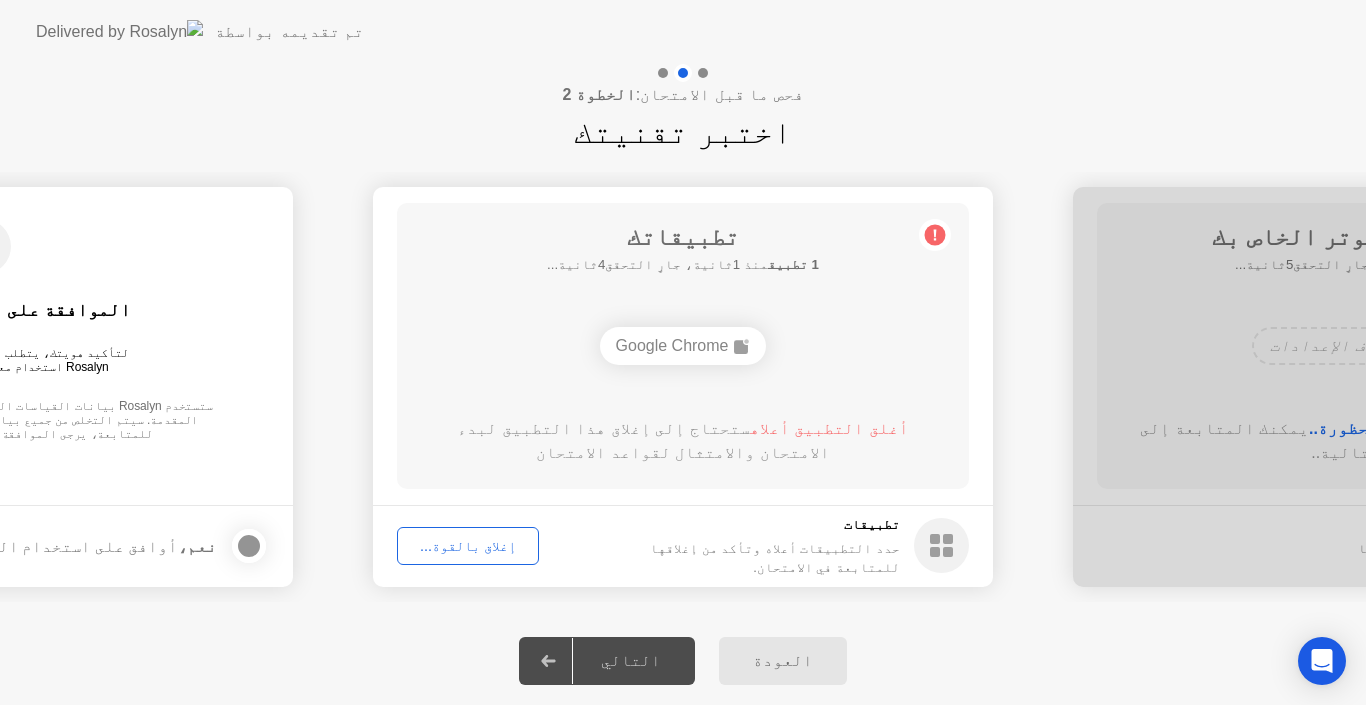 click on "إغلاق بالقوة..." 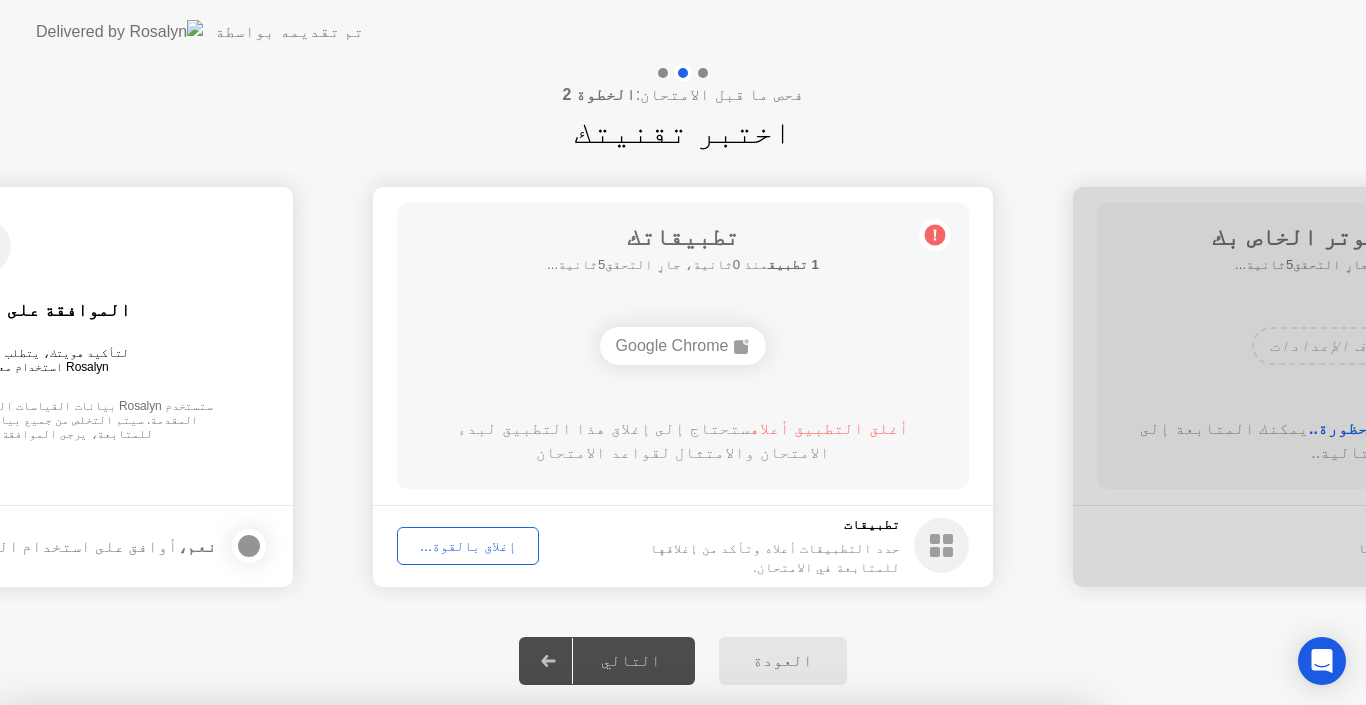 click on "إلغاء" at bounding box center (479, 981) 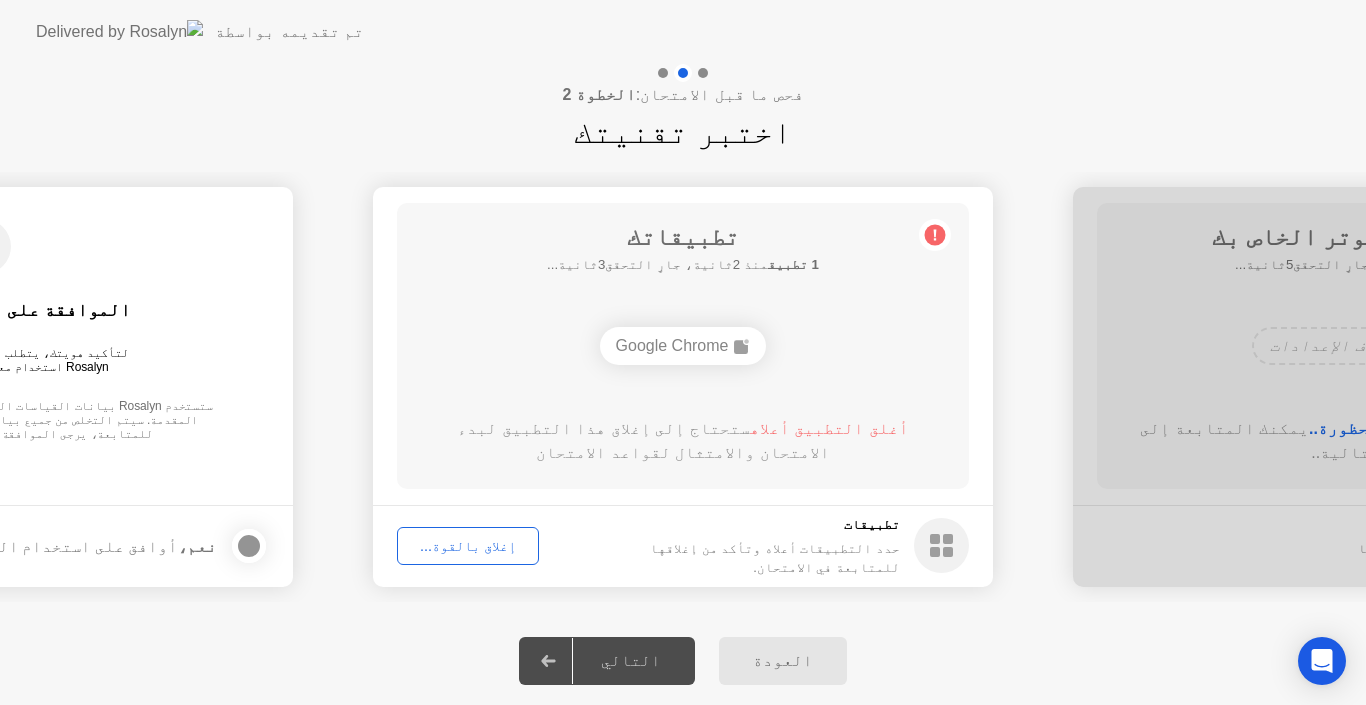 click 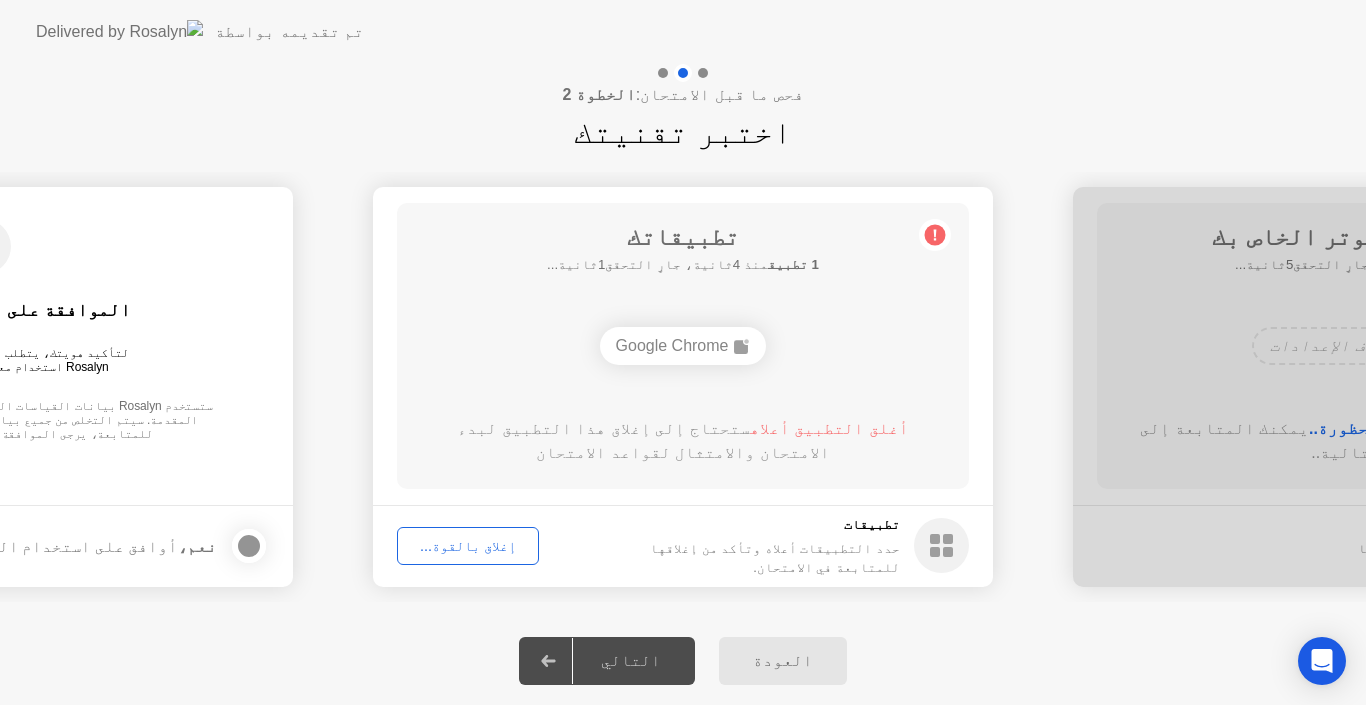 click on "إغلاق بالقوة..." 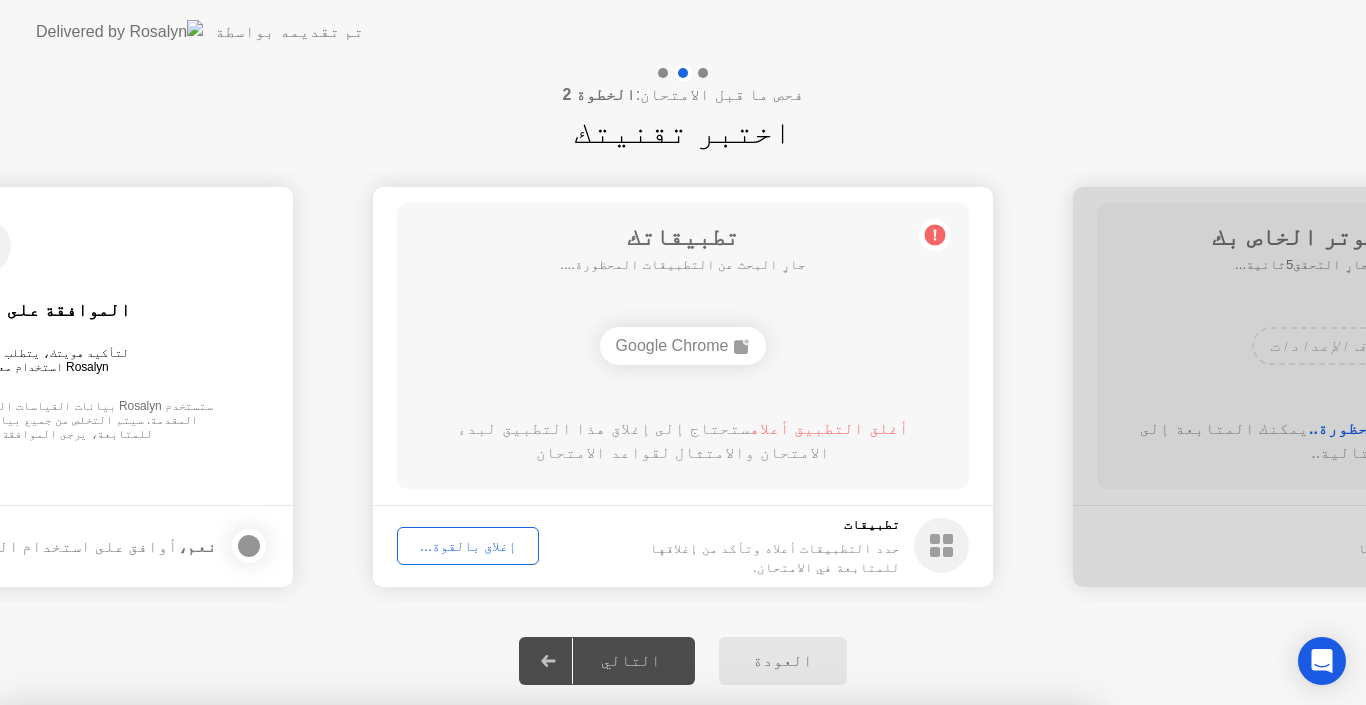 click on "تأكيد" at bounding box center [614, 981] 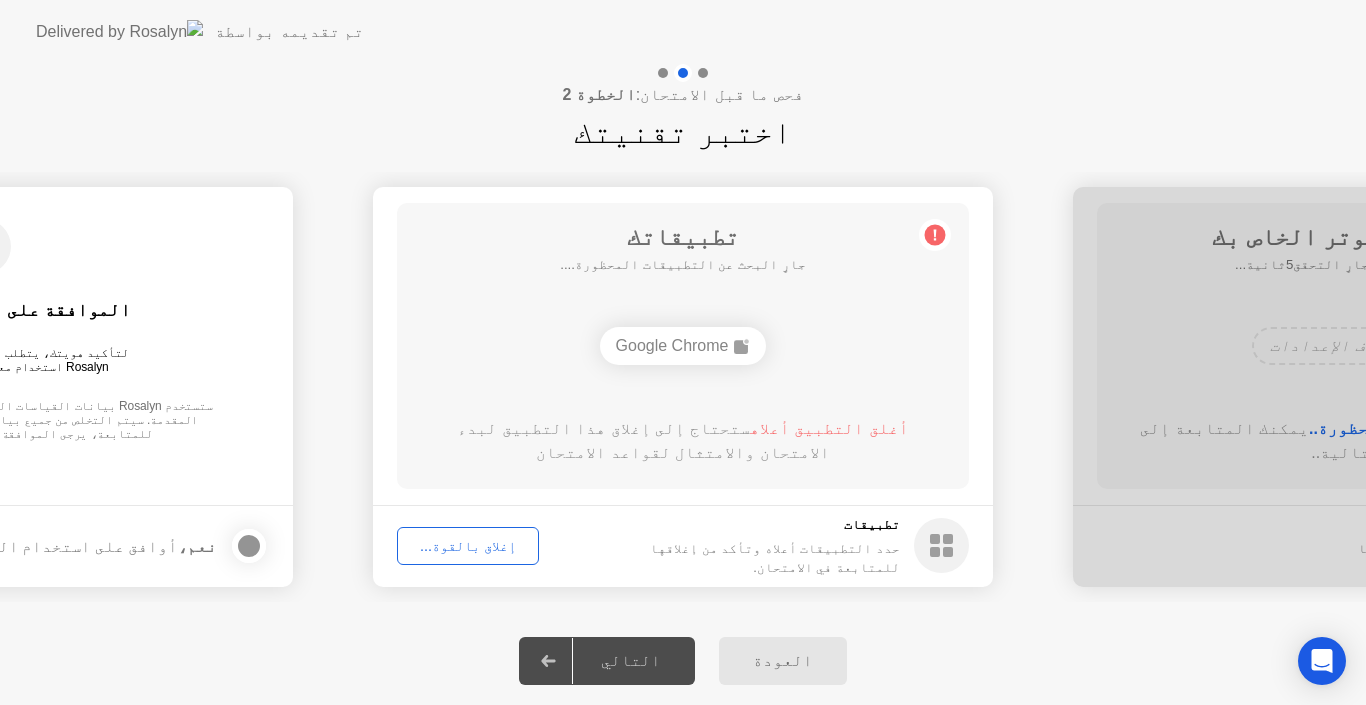 click on "إغلاق بالقوة..." 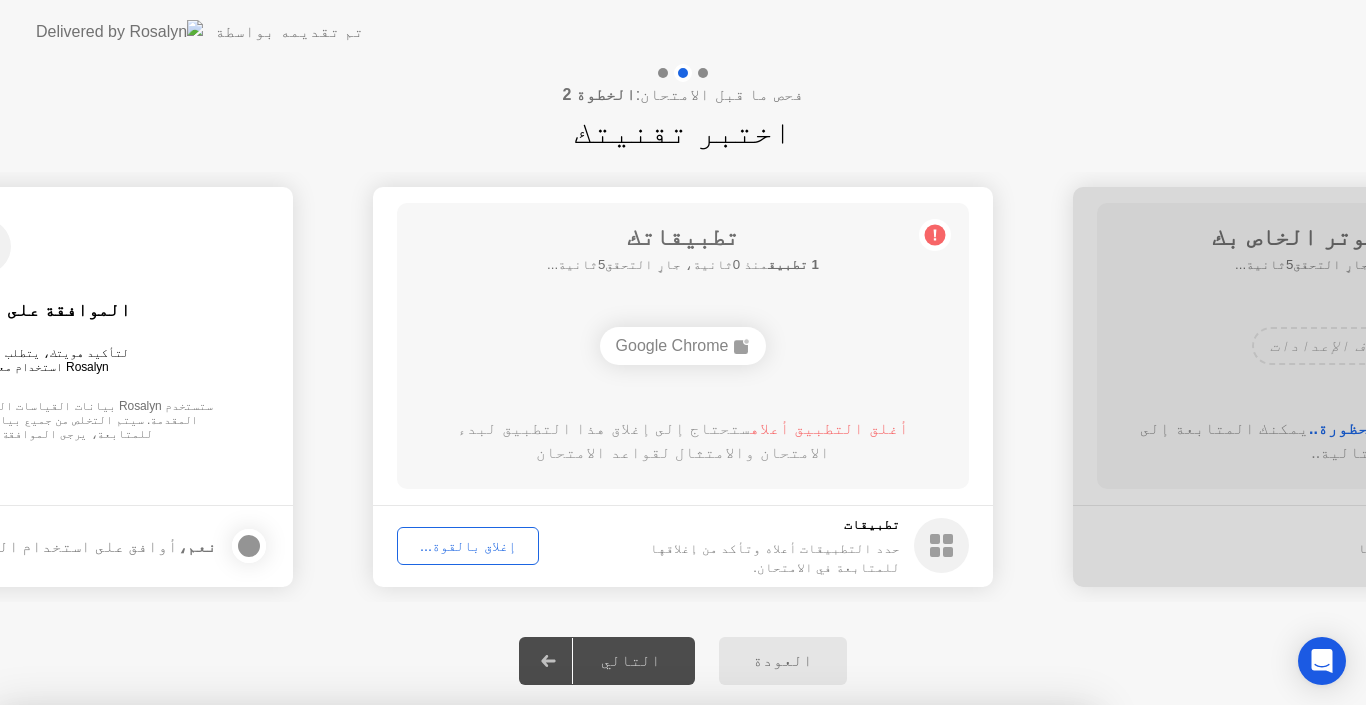 click on "تأكيد" at bounding box center [614, 981] 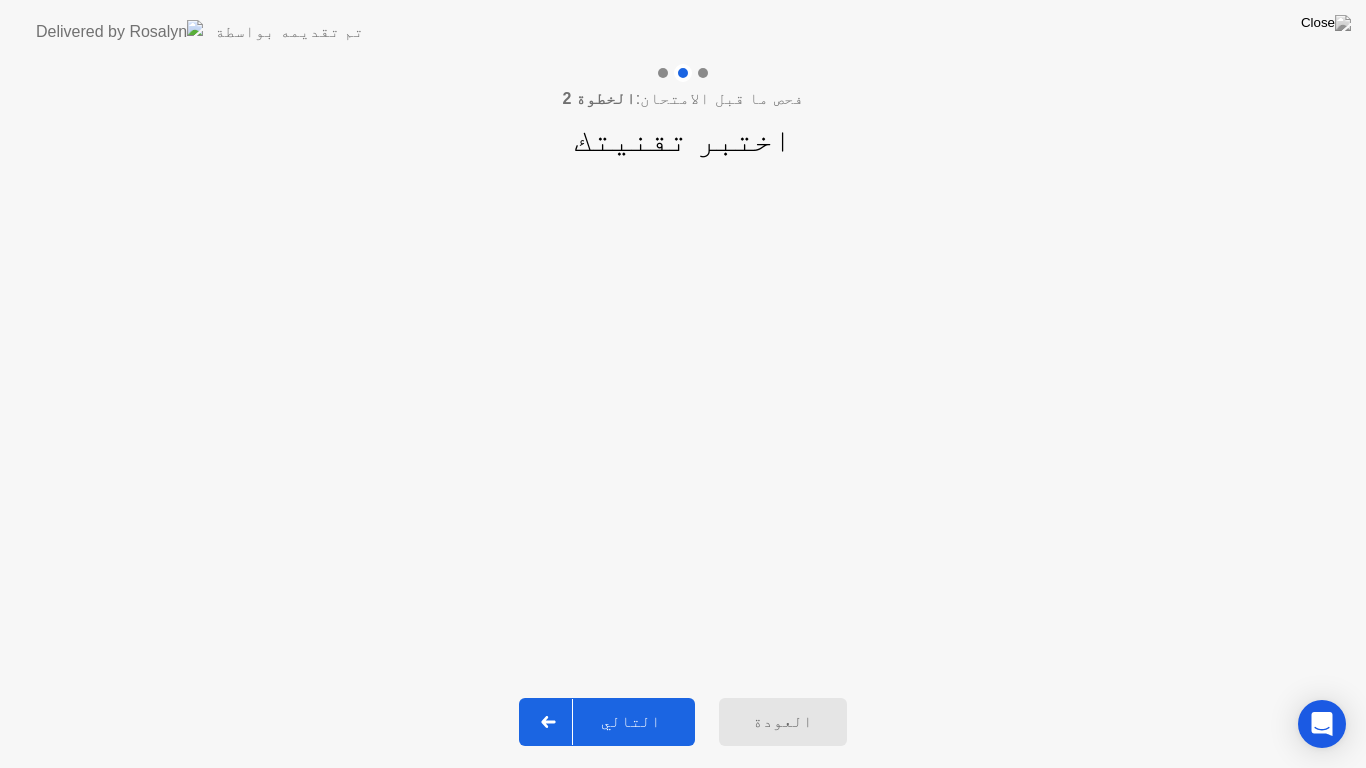 click on "التالي" 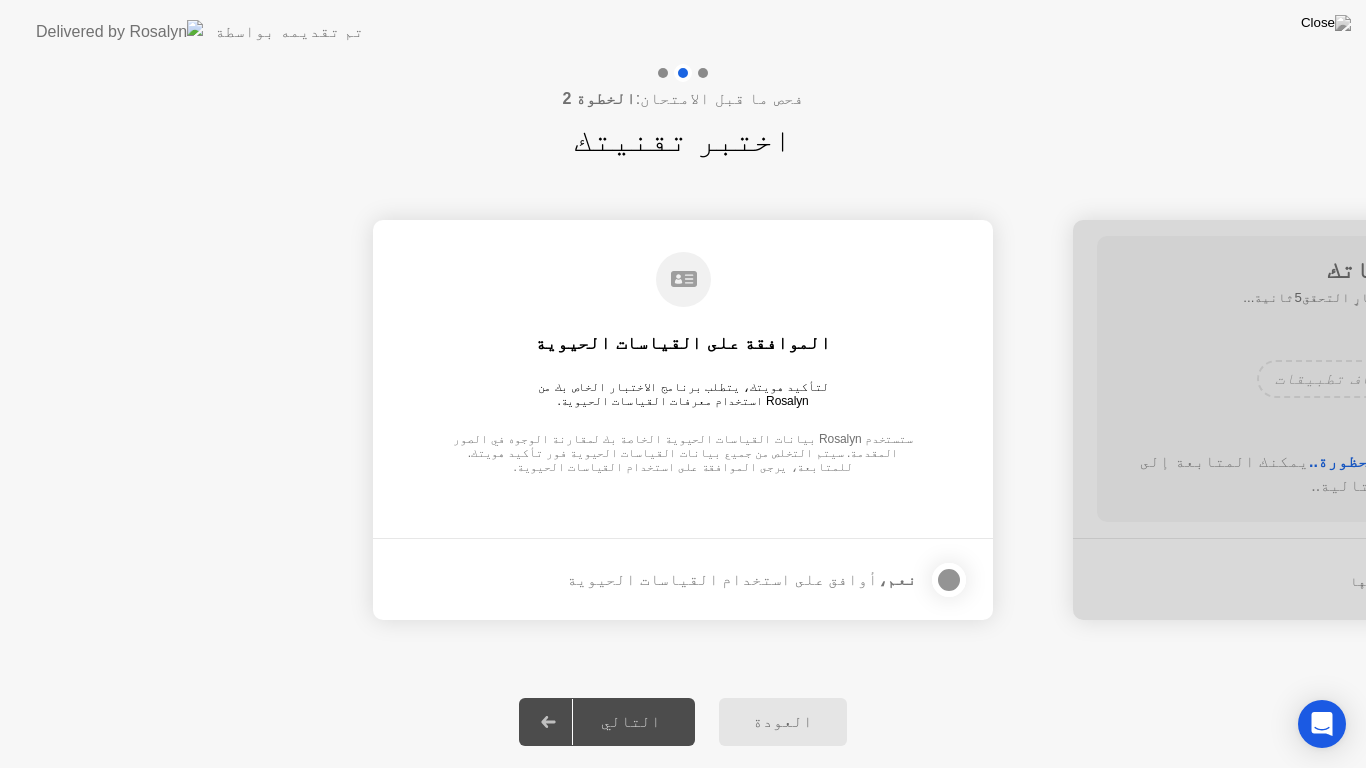 click on "نعم،  أوافق على استخدام القياسات الحيوية" 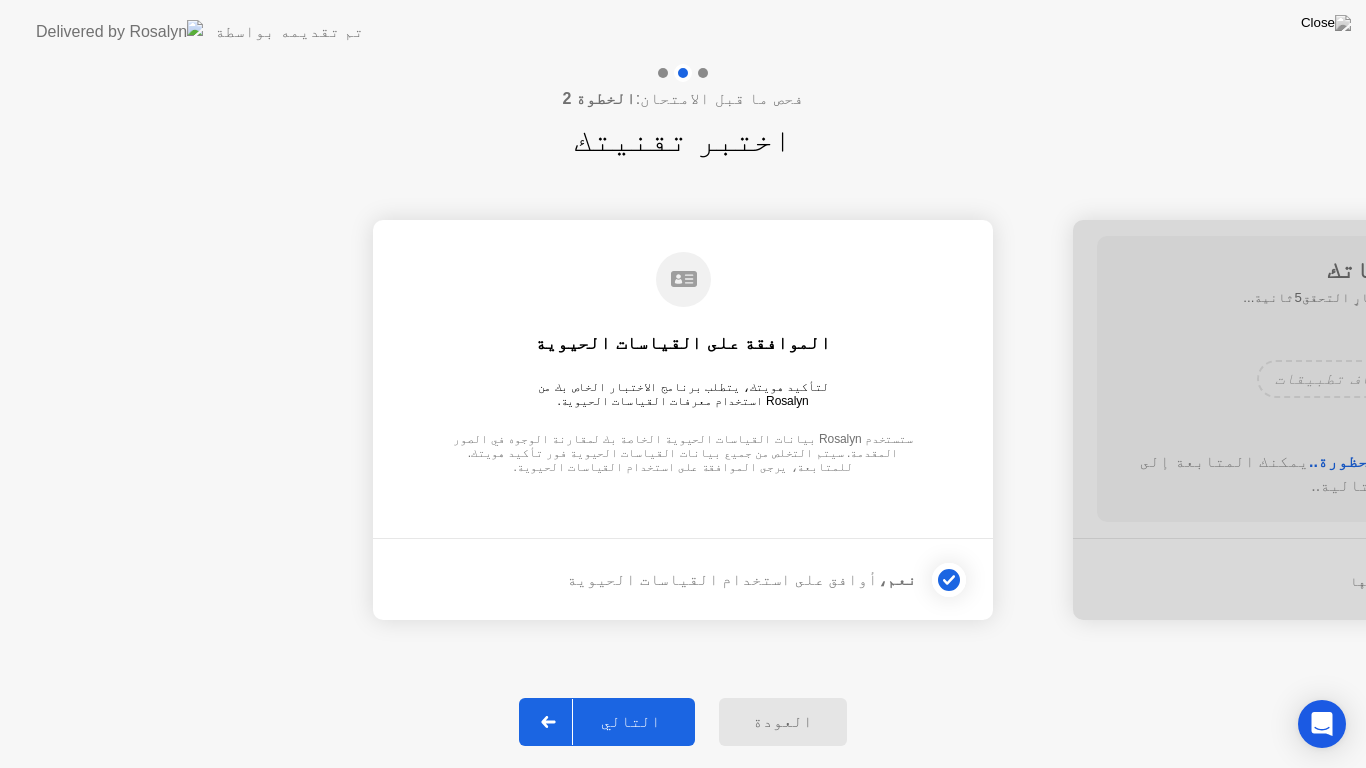 click 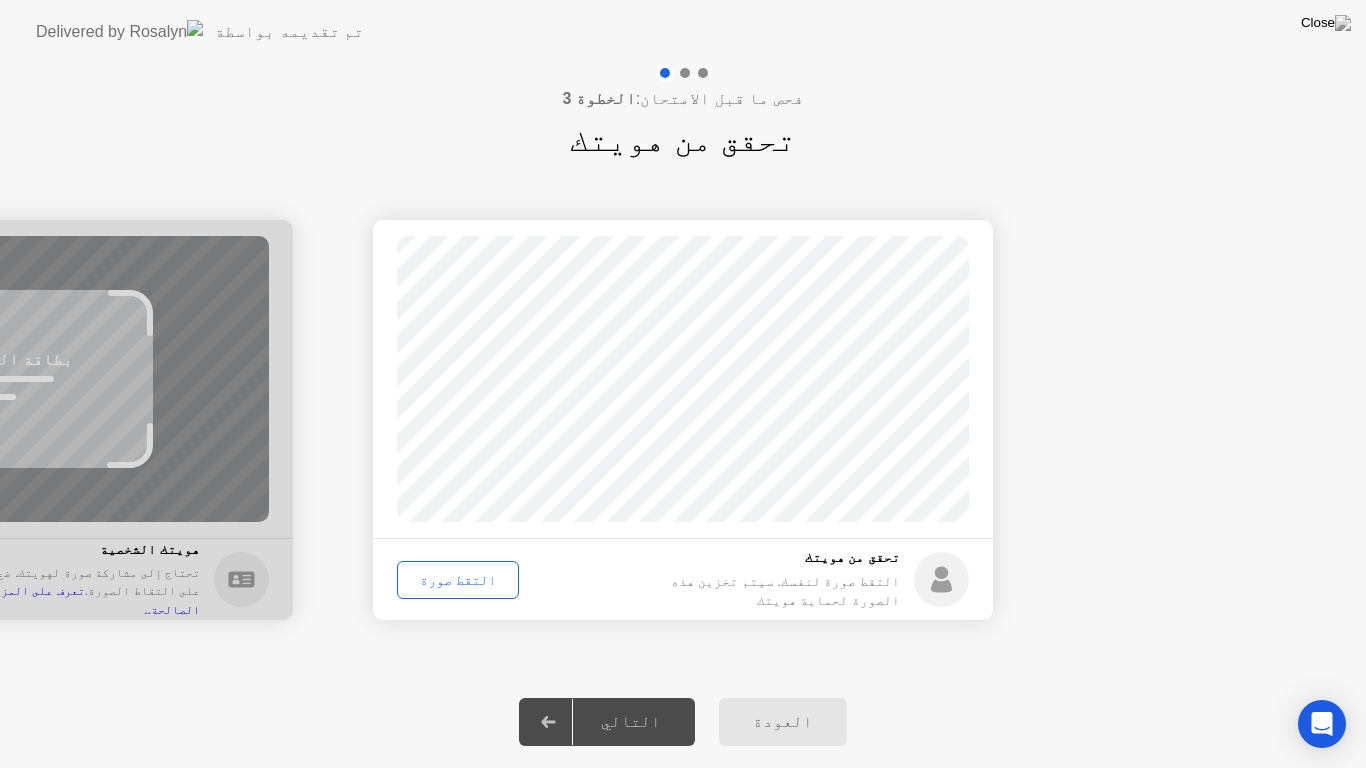 click on "التقط صورة" 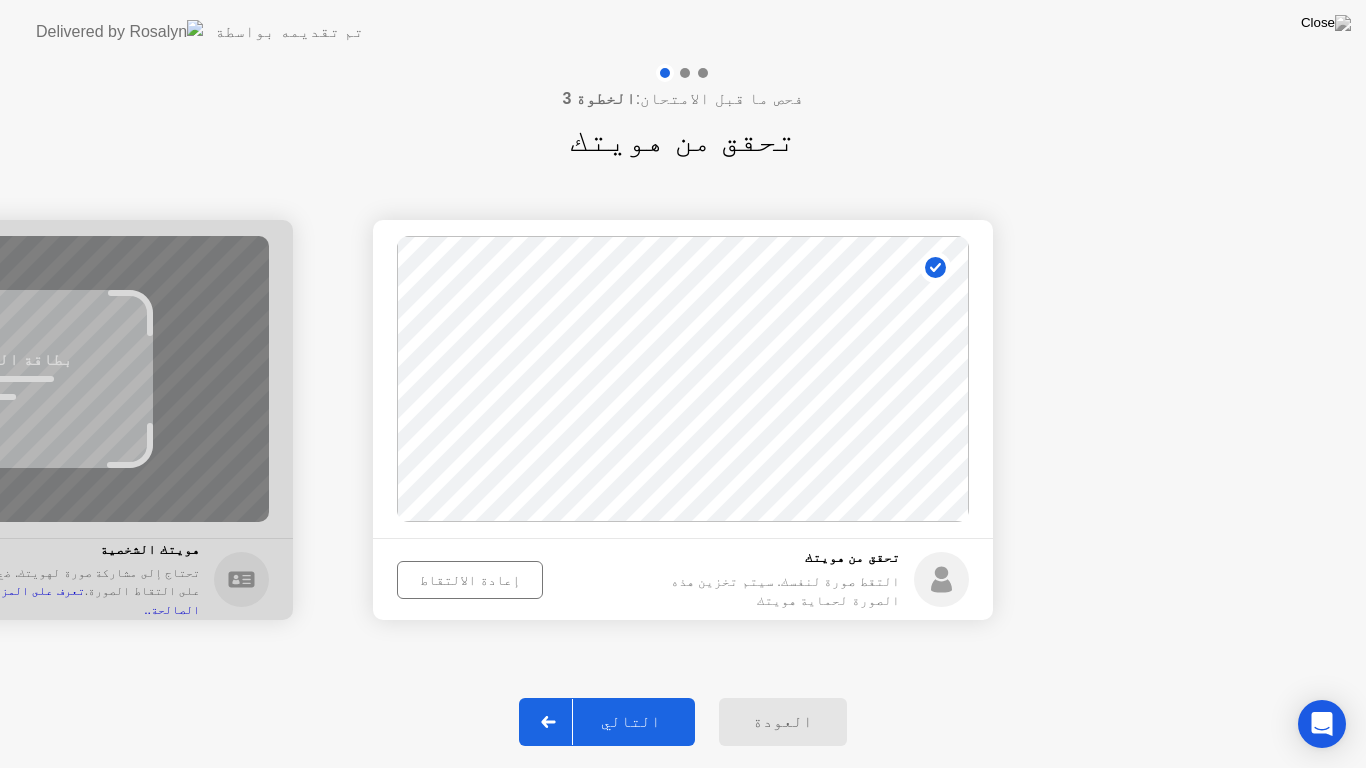 click 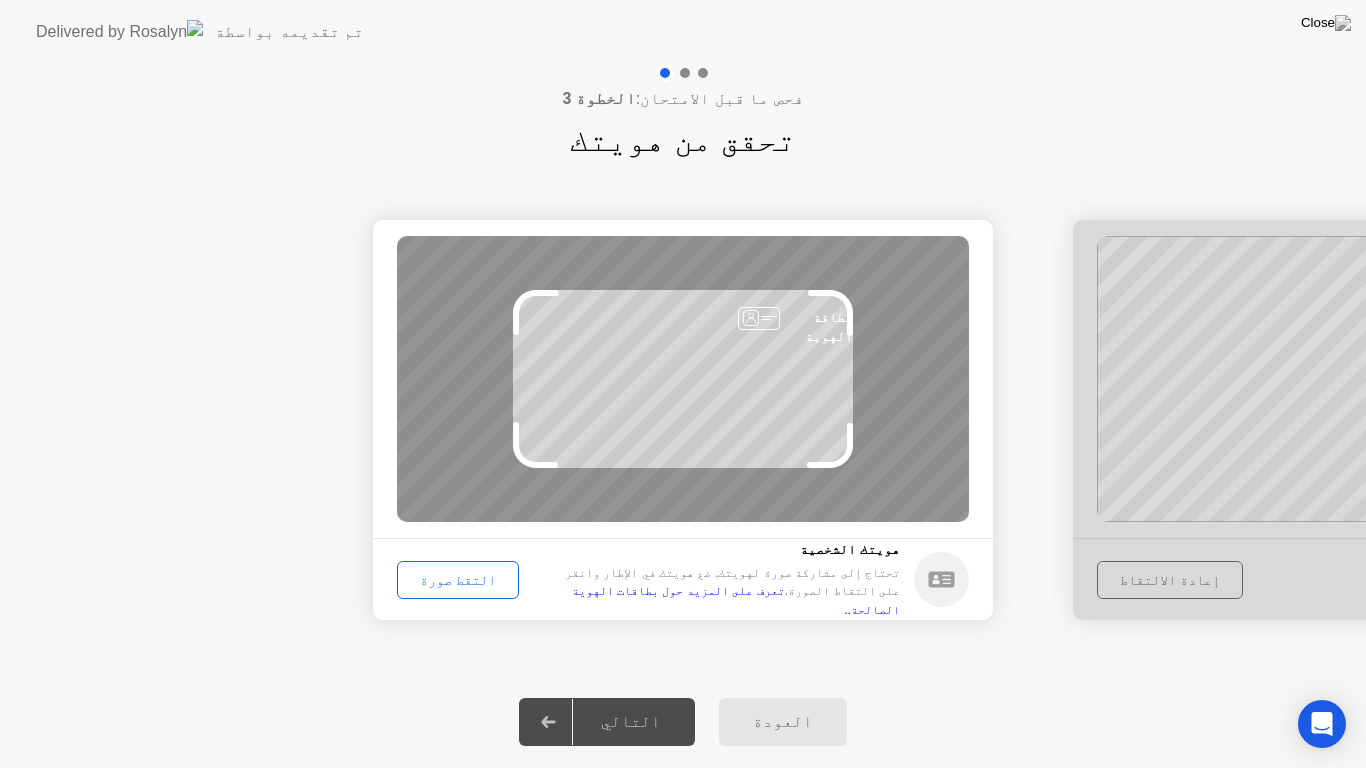 click on "التقط صورة" 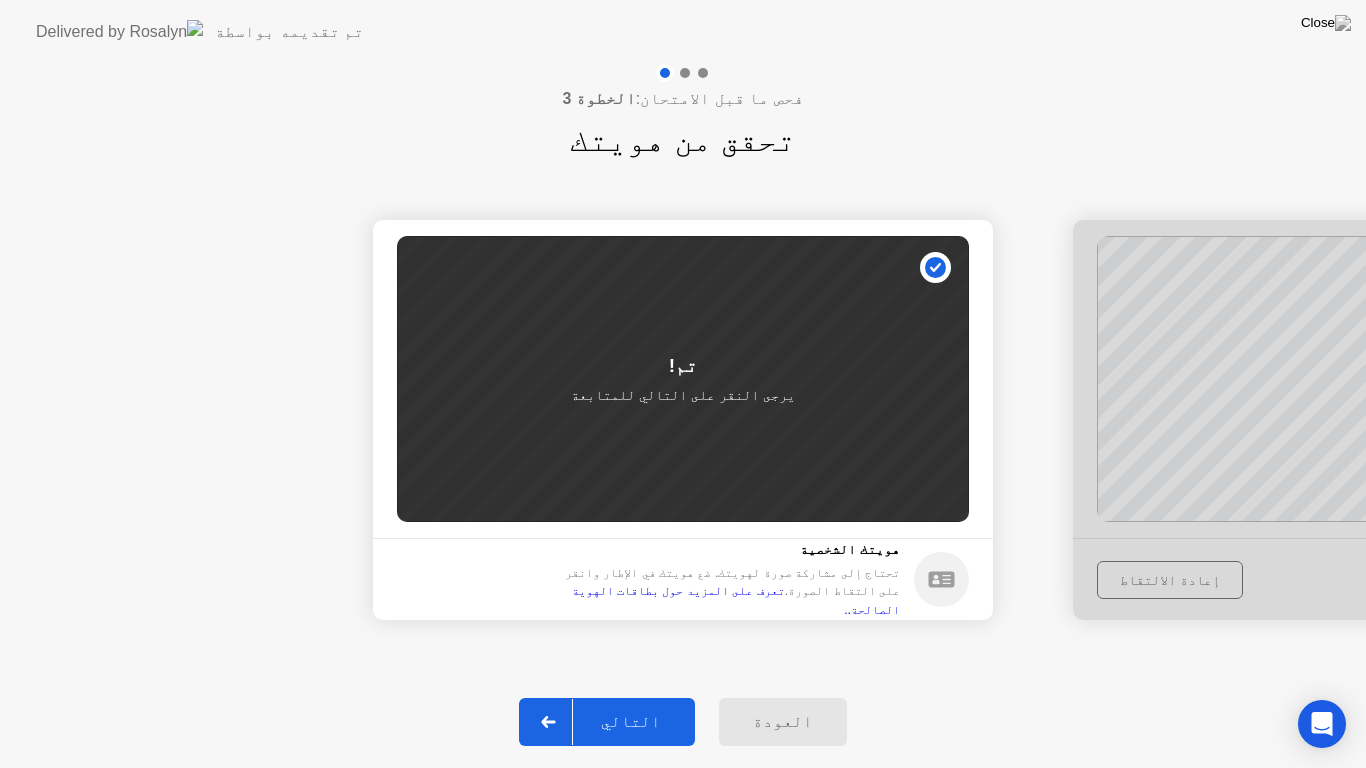 click 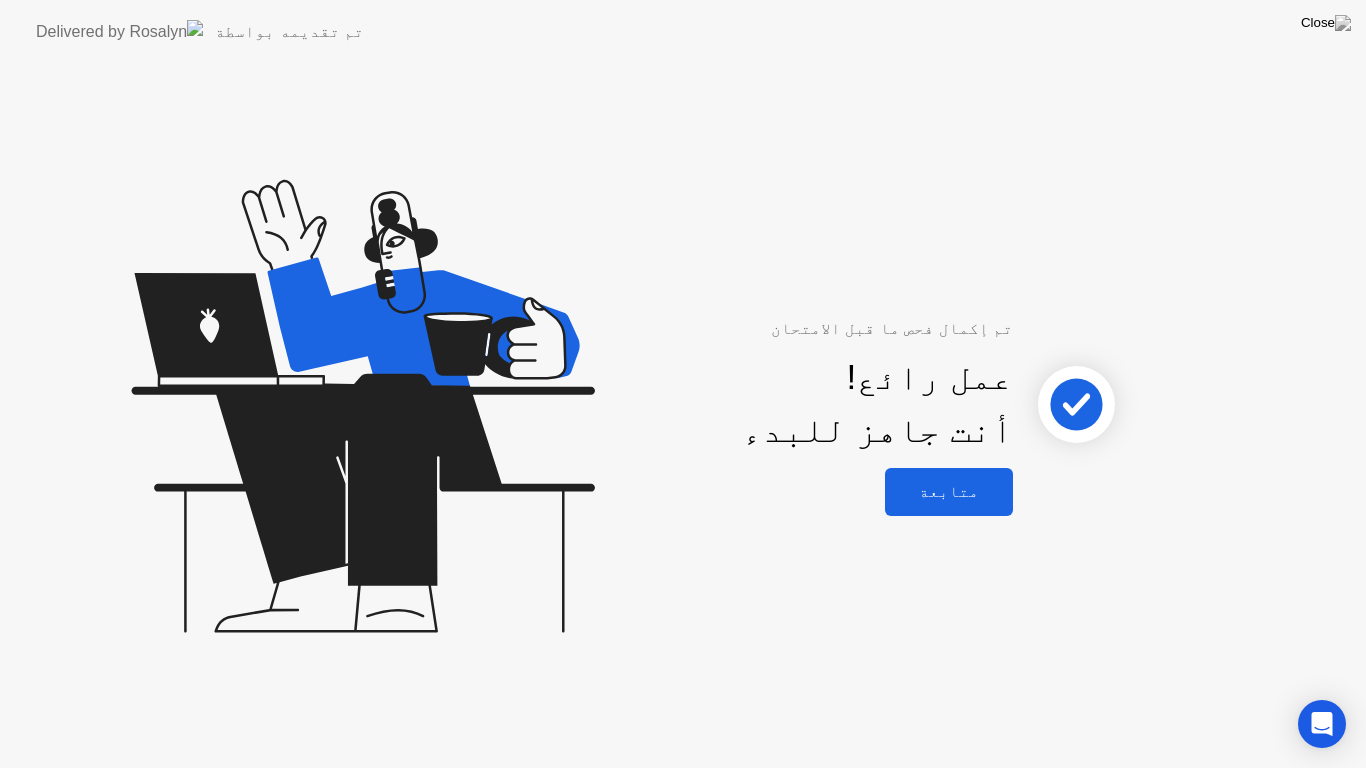 click on "متابعة" 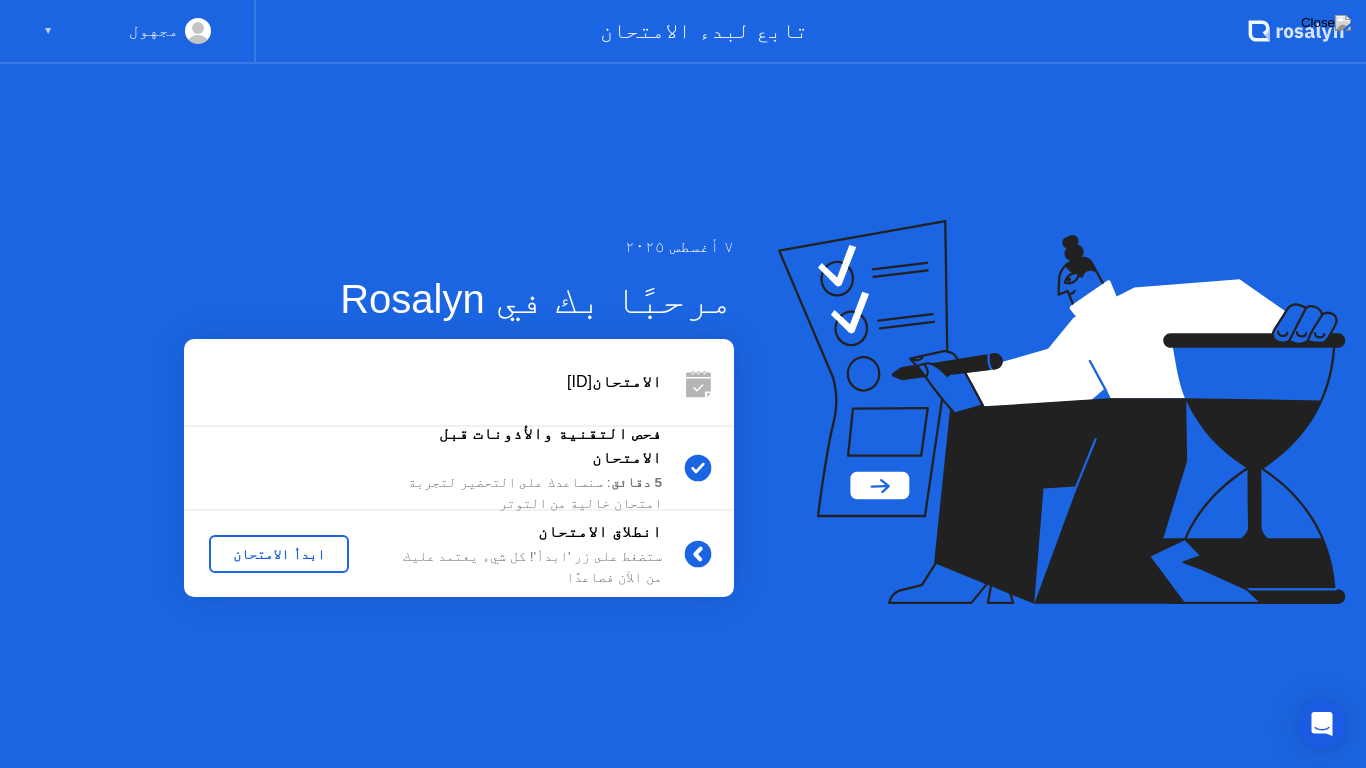 click on "ابدأ الامتحان" 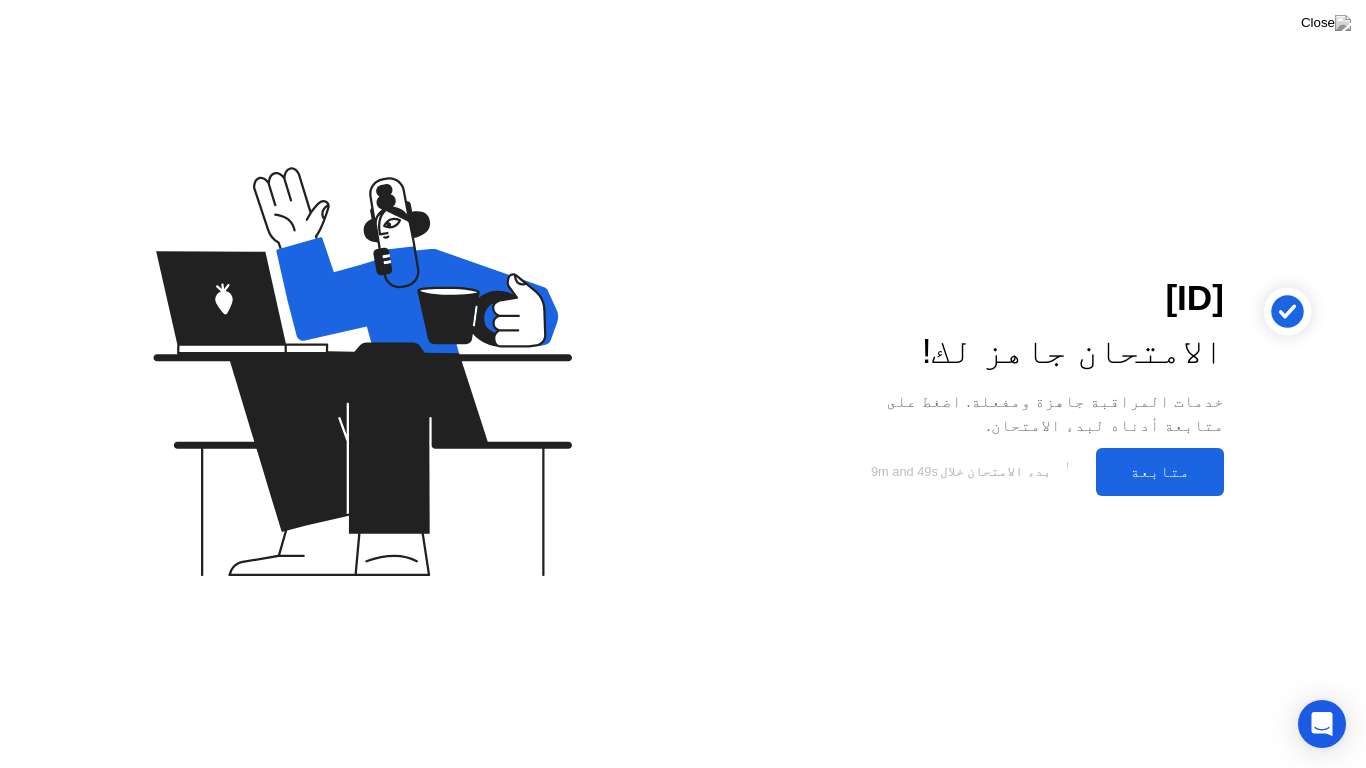 click on "متابعة" 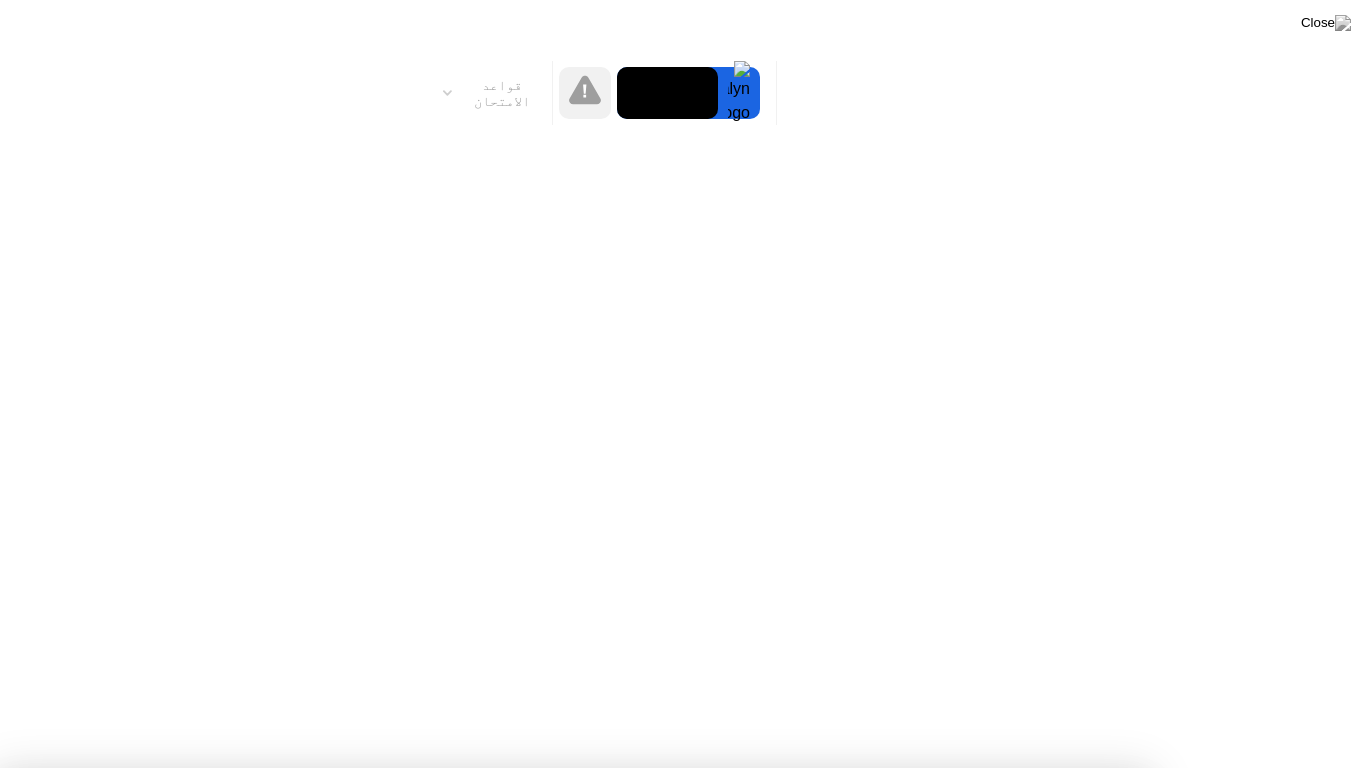 click on "فهمت!" at bounding box center (672, 1268) 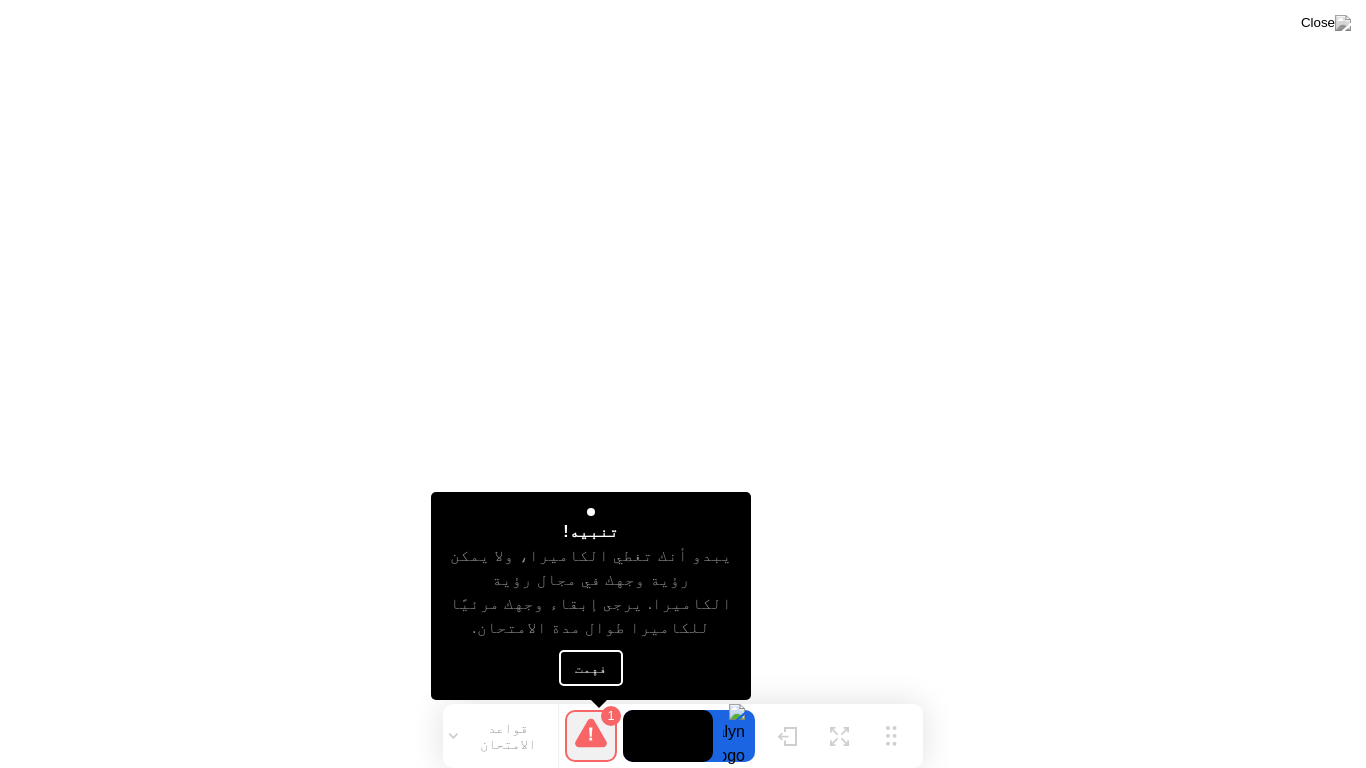 click on "فهمت" 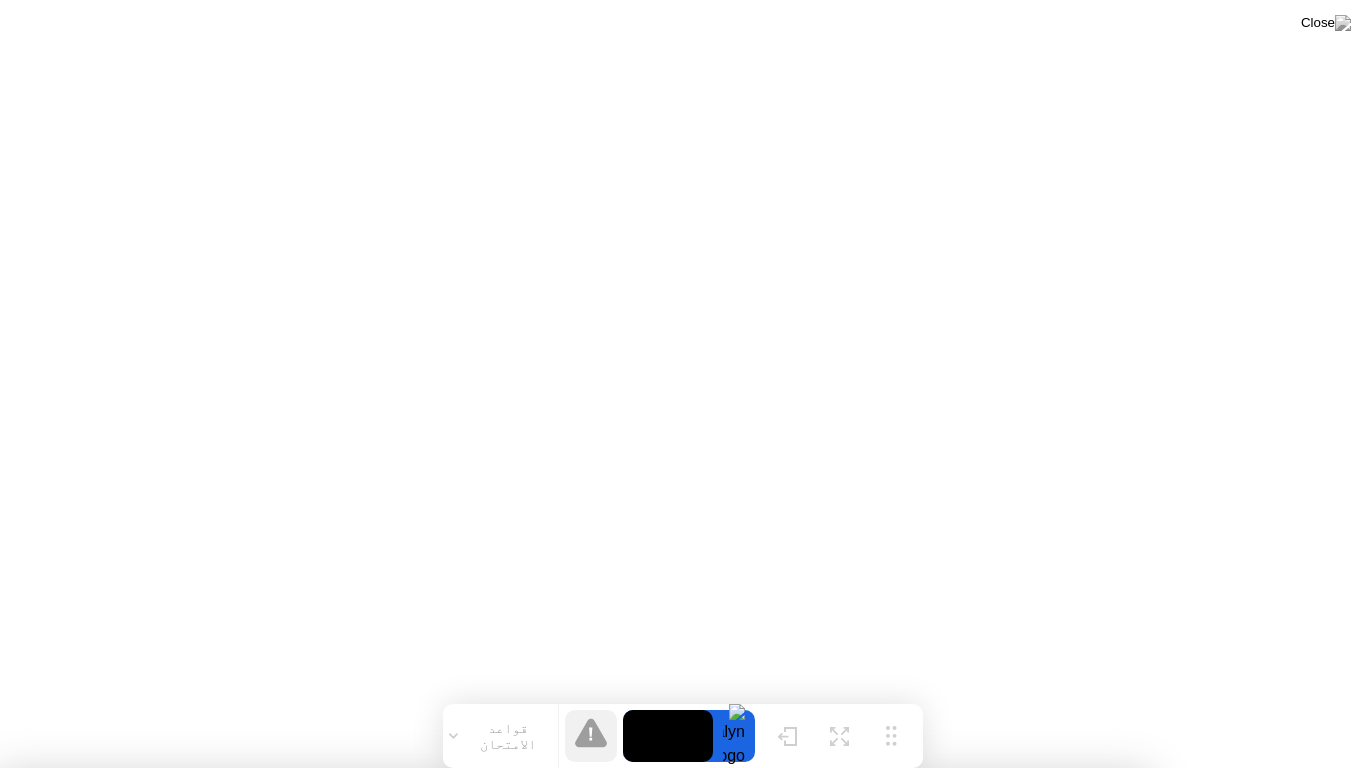 click on "متابعة" at bounding box center [660, 1818] 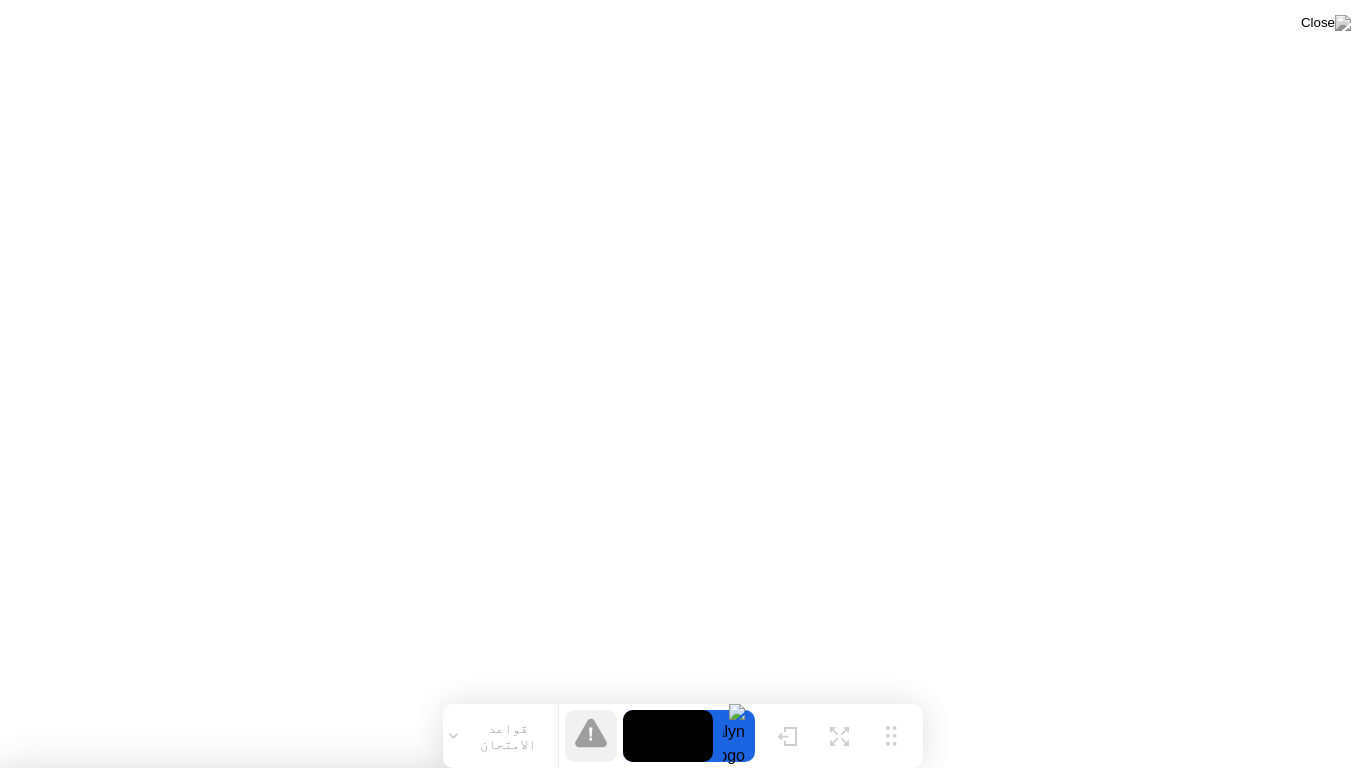 click on "إغلاق التطبيق" at bounding box center (400, 1181) 